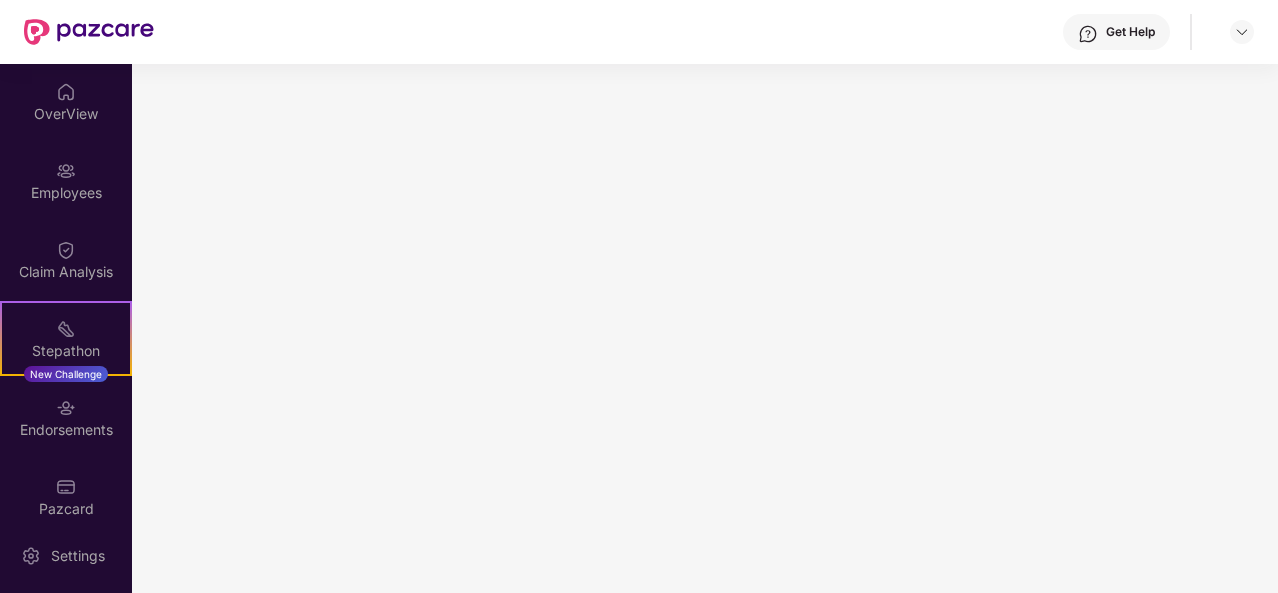 scroll, scrollTop: 0, scrollLeft: 0, axis: both 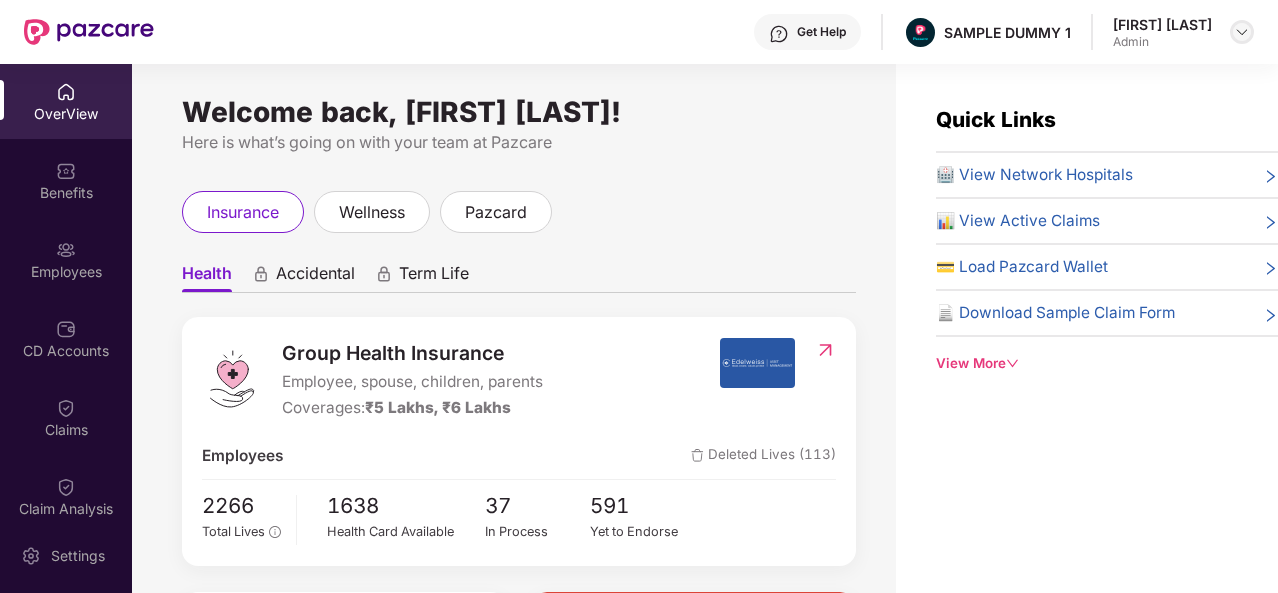click at bounding box center (1242, 32) 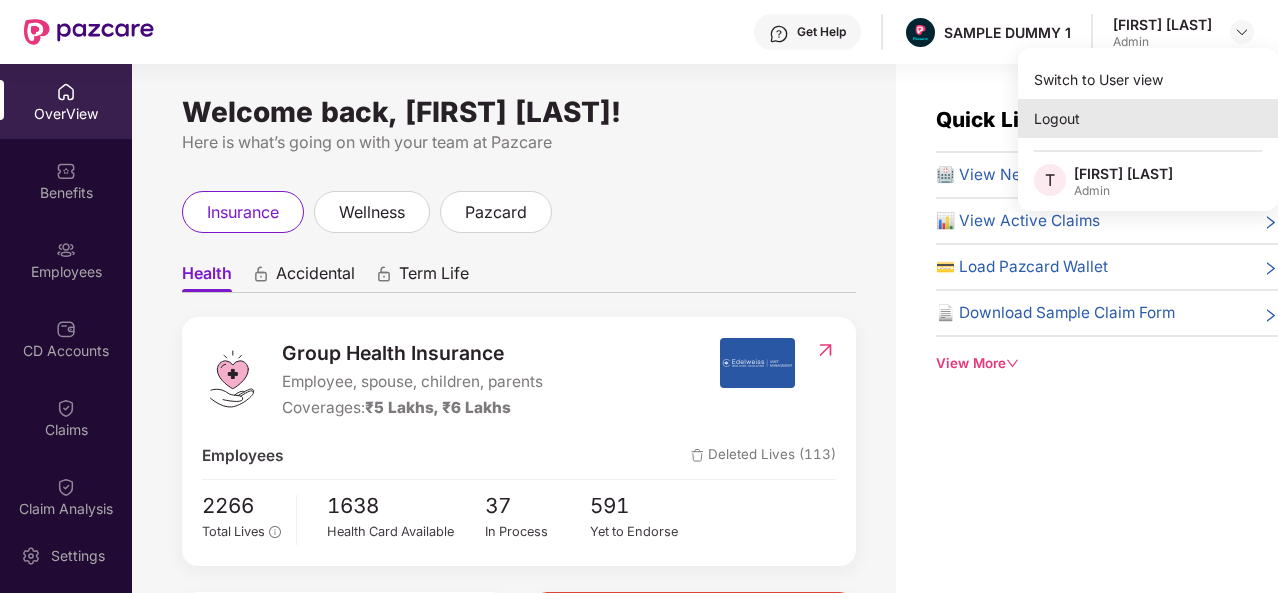 click on "Logout" at bounding box center [1148, 118] 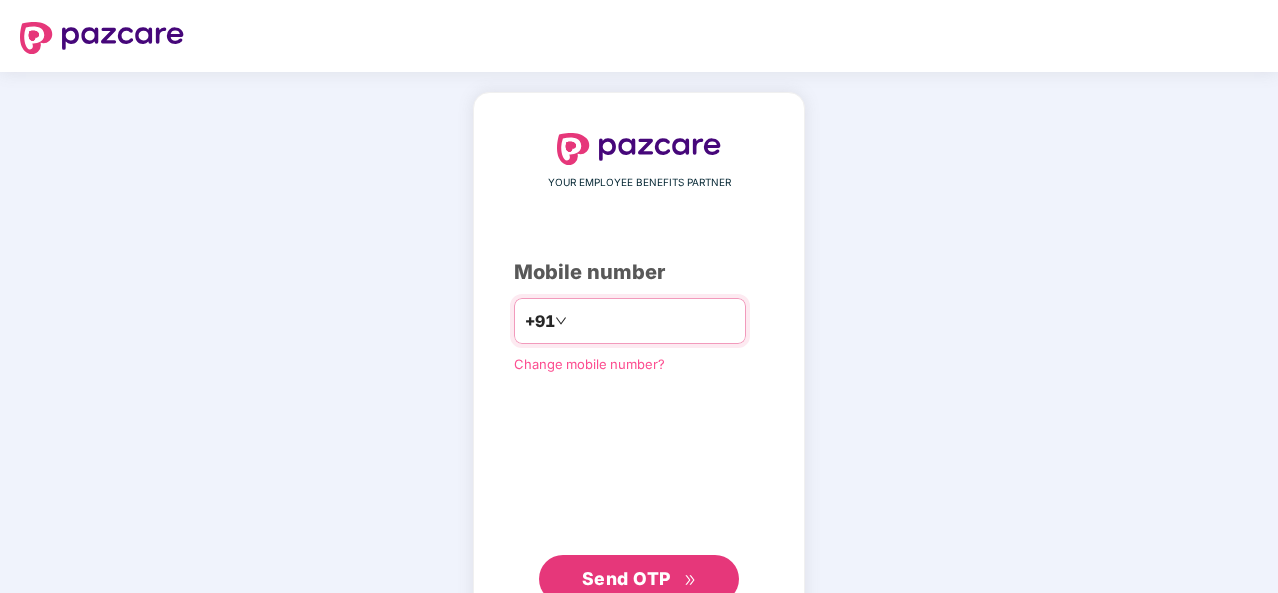 type on "**********" 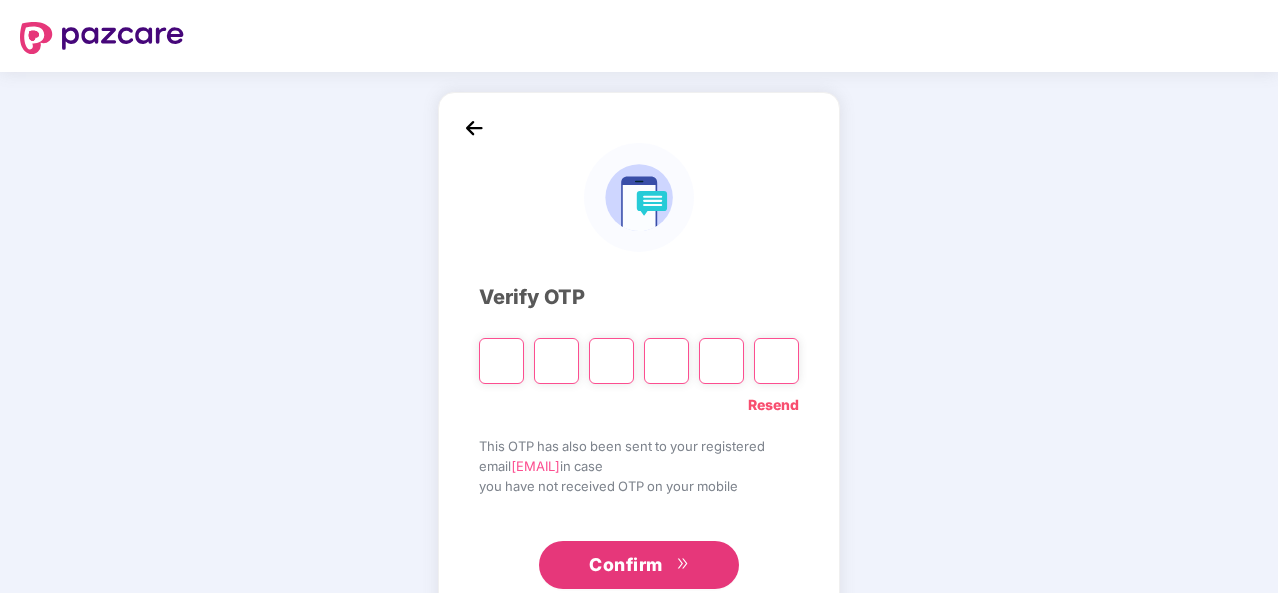 type on "*" 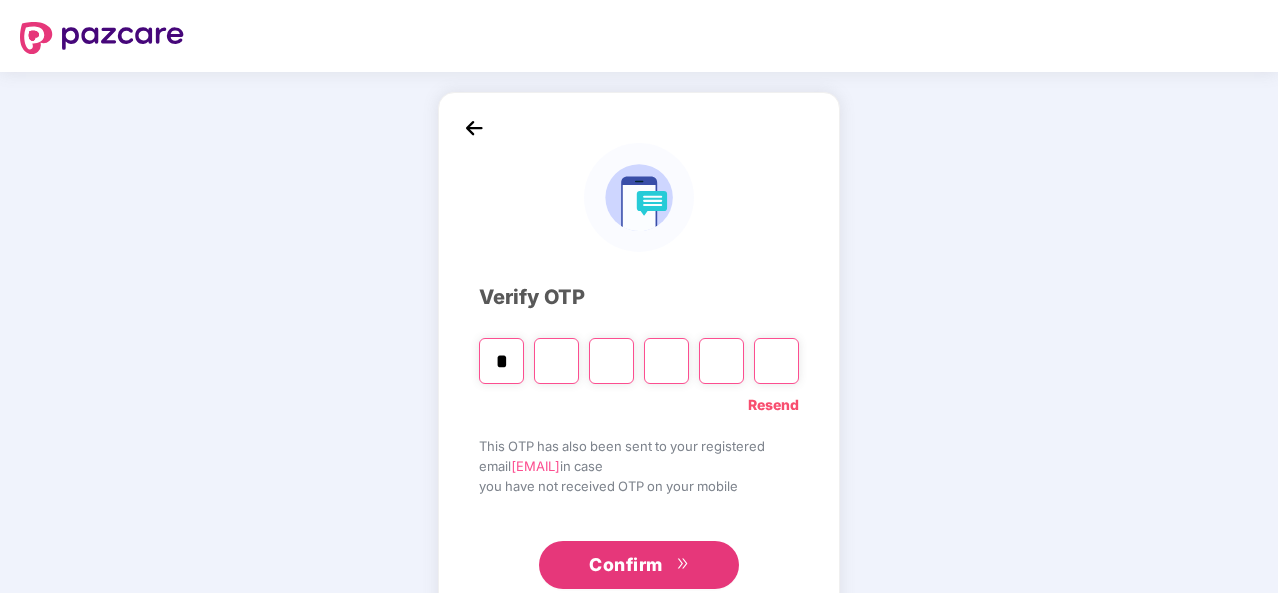 type on "*" 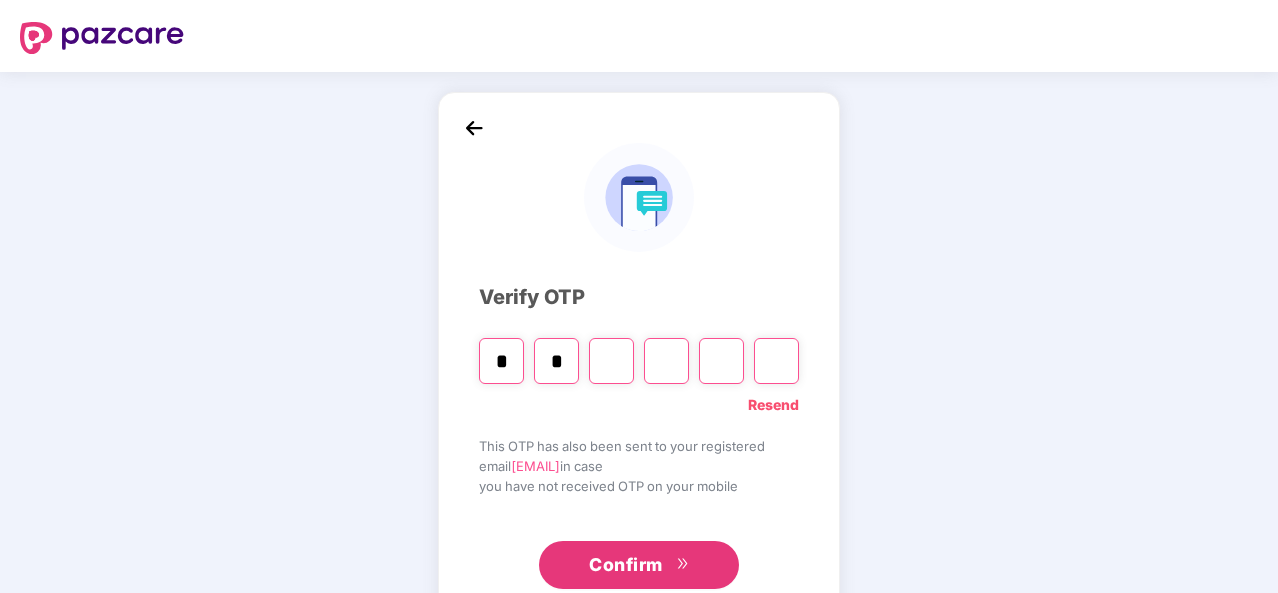 type on "*" 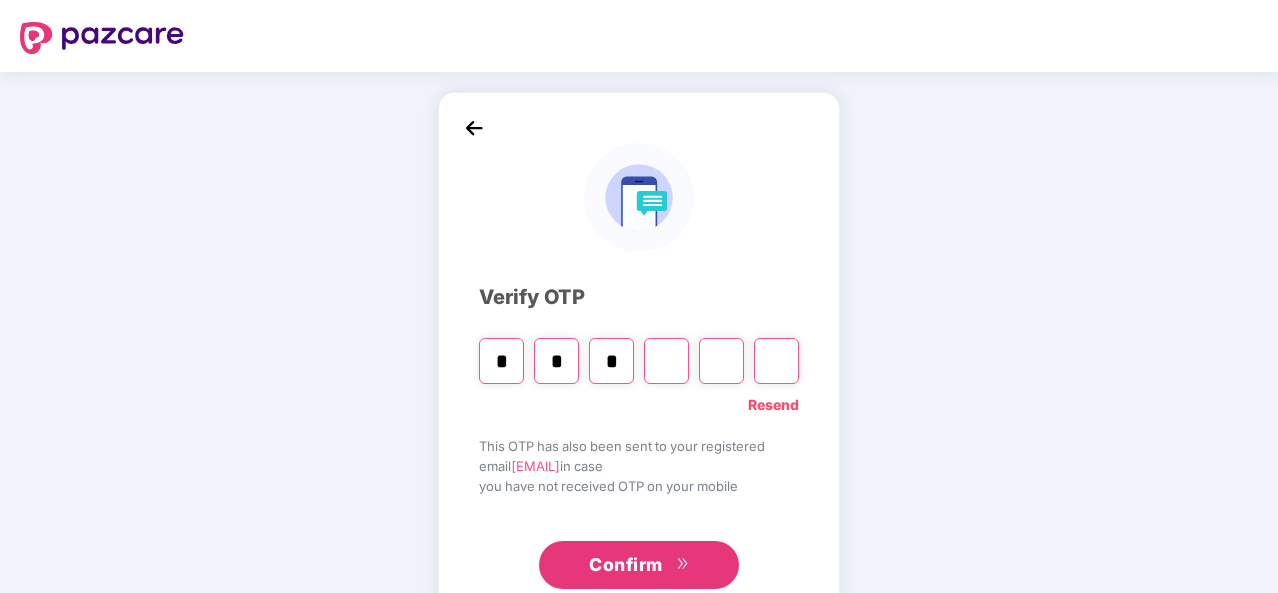 type on "*" 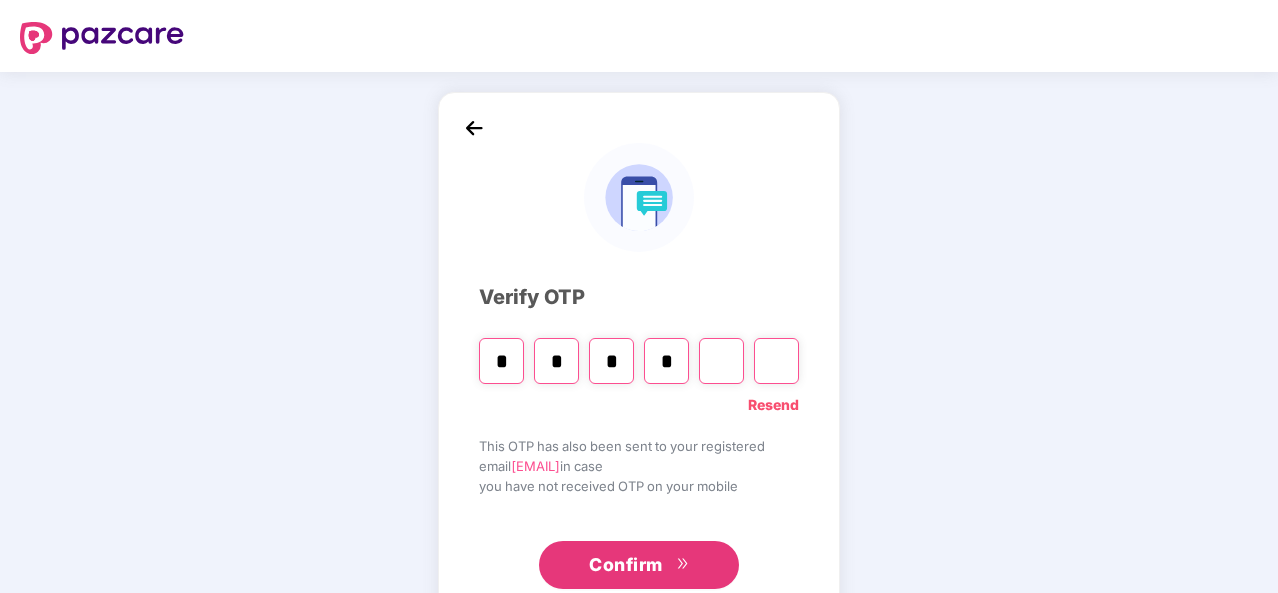type on "*" 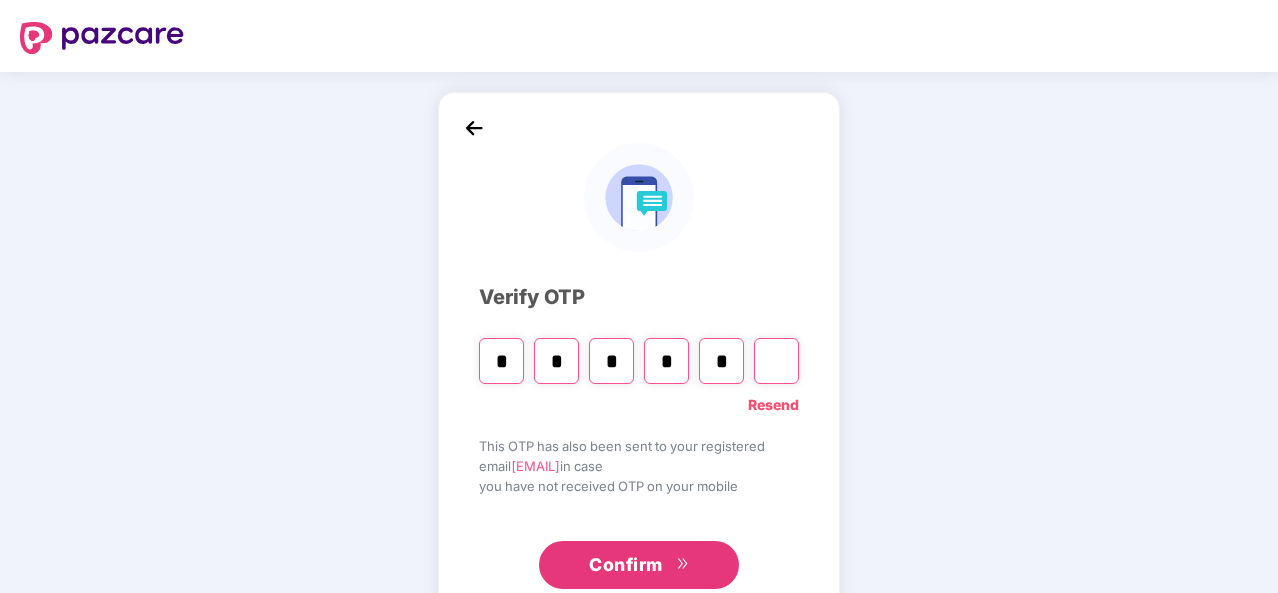 type on "*" 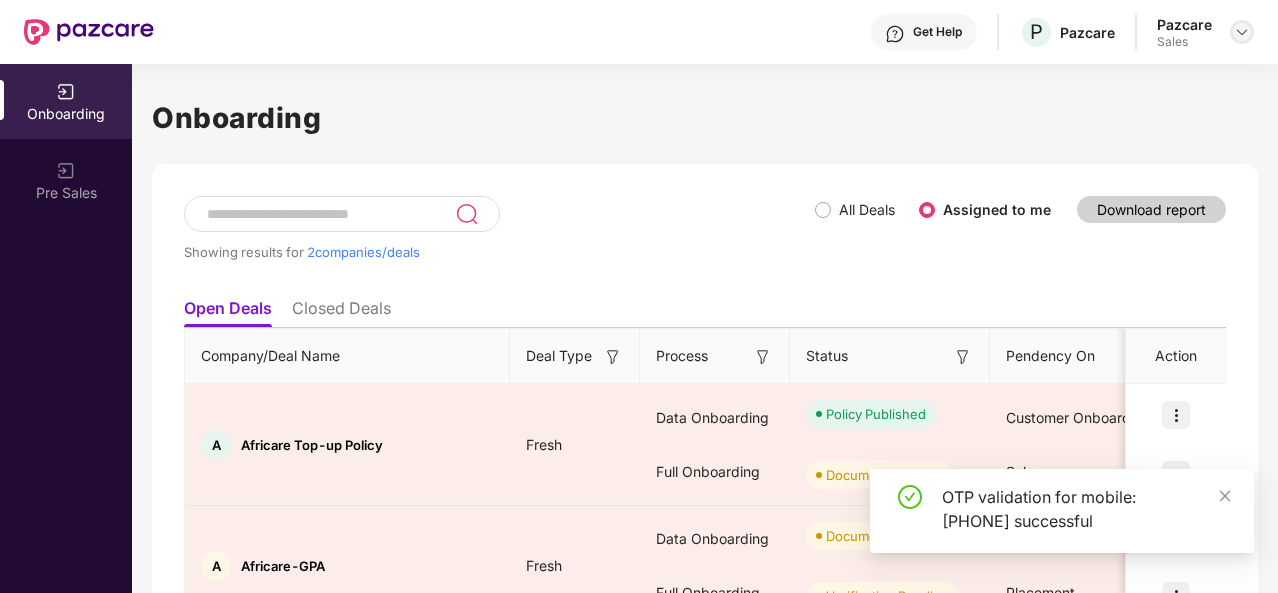 click at bounding box center (1242, 32) 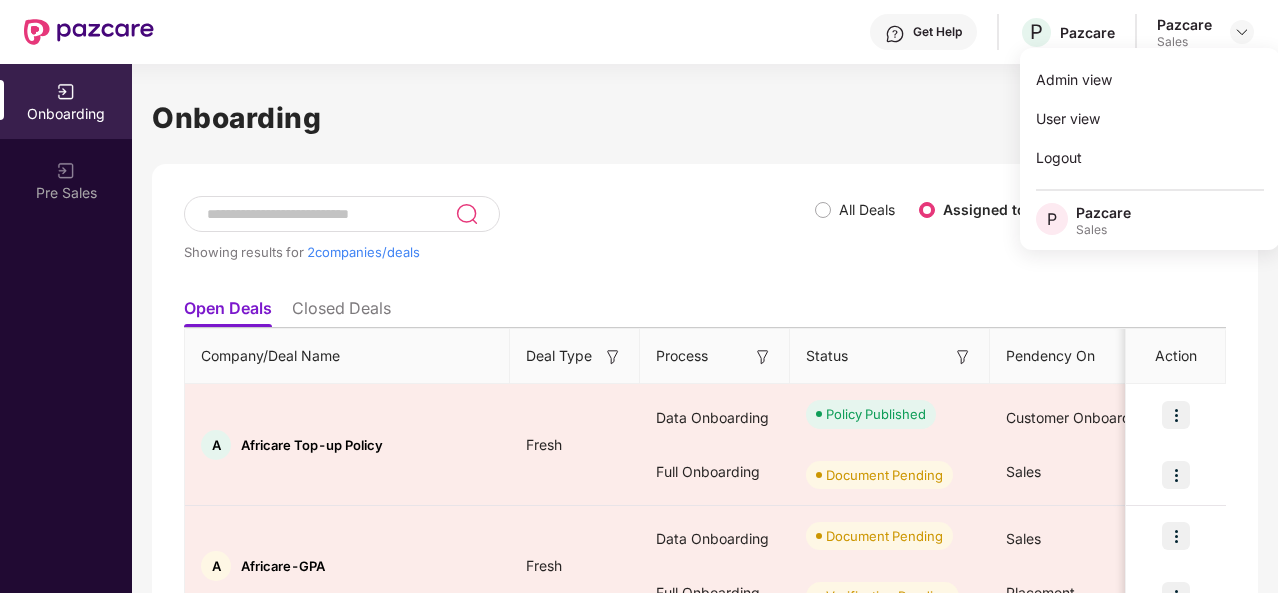 click on "Onboarding" at bounding box center (705, 118) 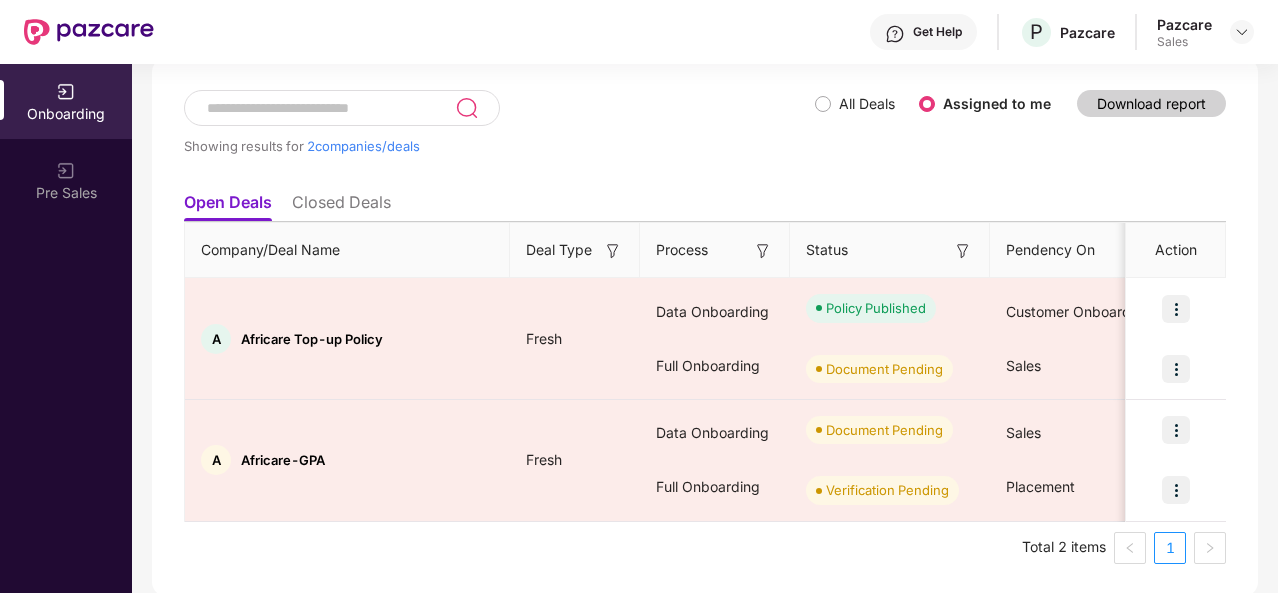 scroll, scrollTop: 106, scrollLeft: 0, axis: vertical 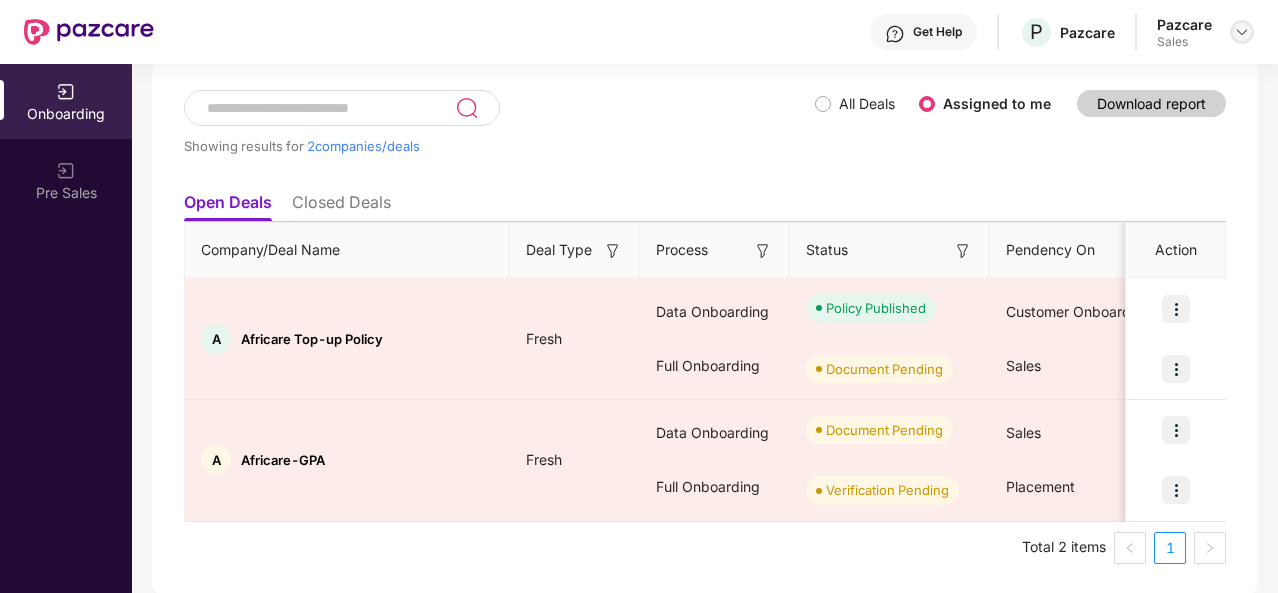 click at bounding box center [1242, 32] 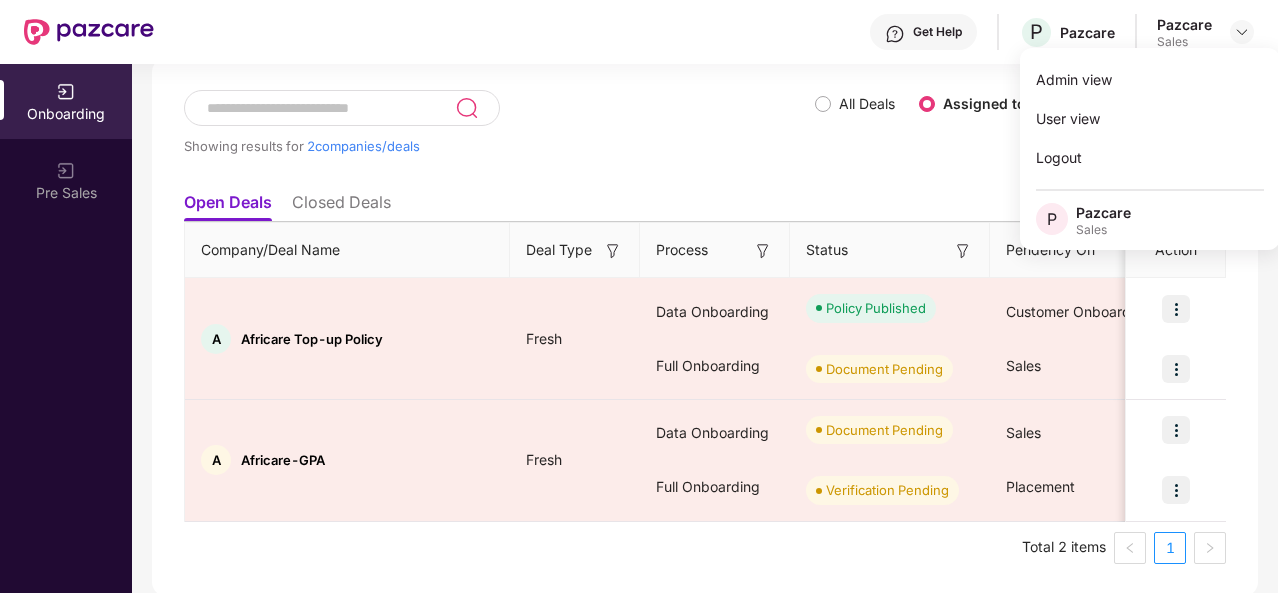 click on "Pazcare" at bounding box center (1103, 212) 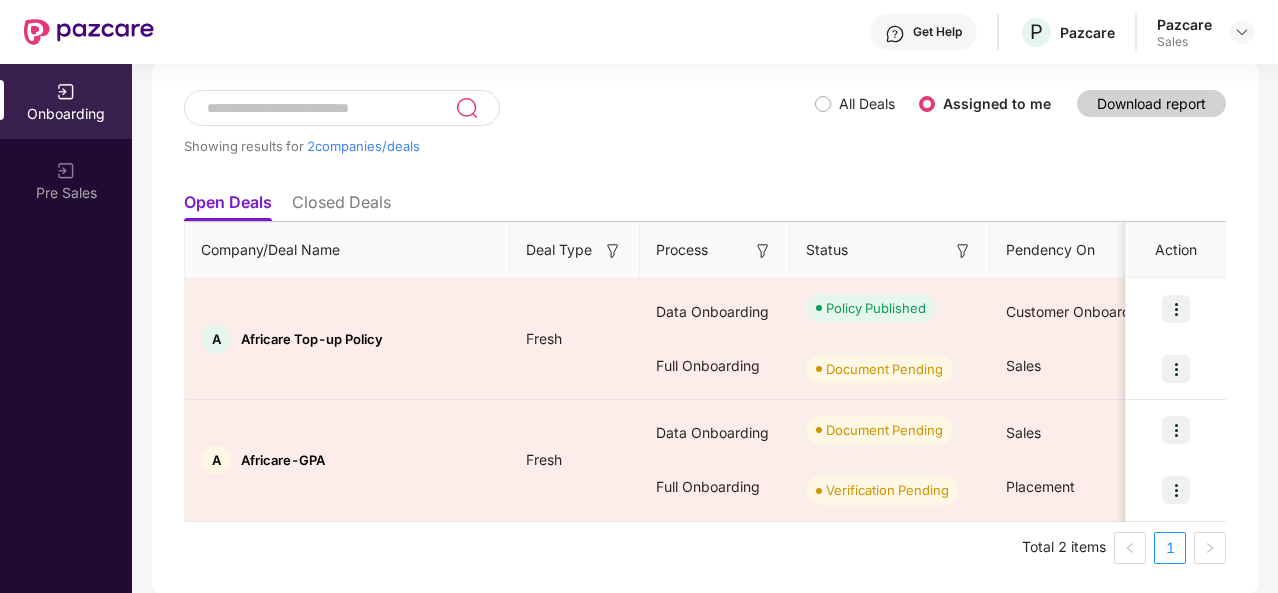 scroll, scrollTop: 0, scrollLeft: 0, axis: both 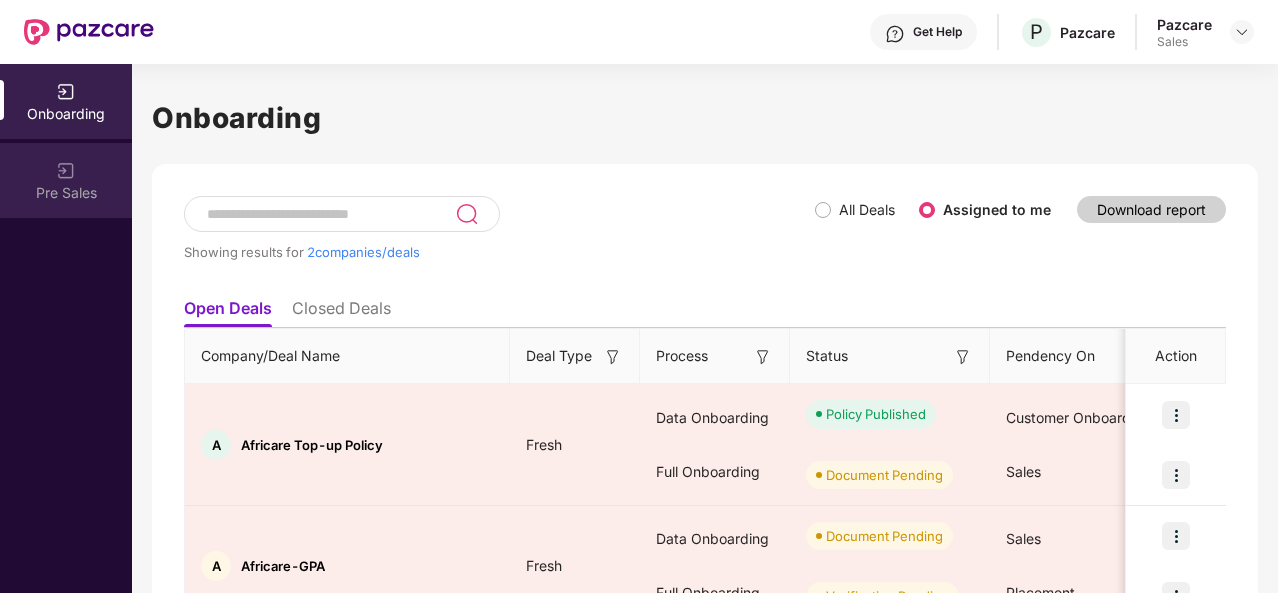 click on "Pre Sales" at bounding box center (66, 180) 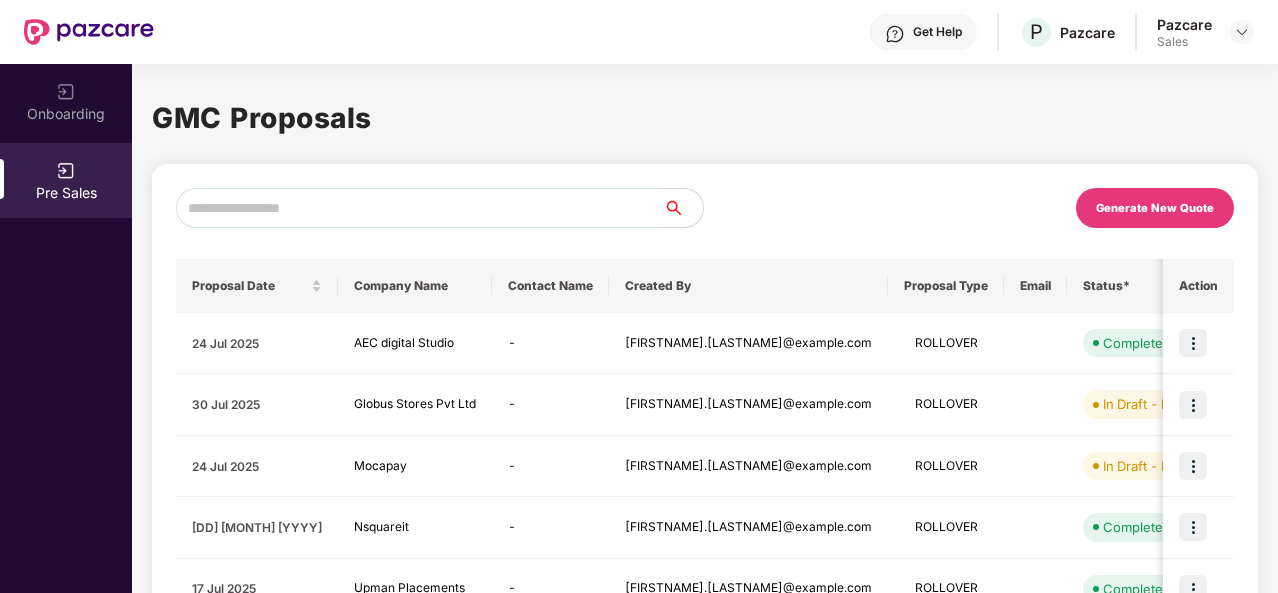 click on "Generate New Quote" at bounding box center (1155, 208) 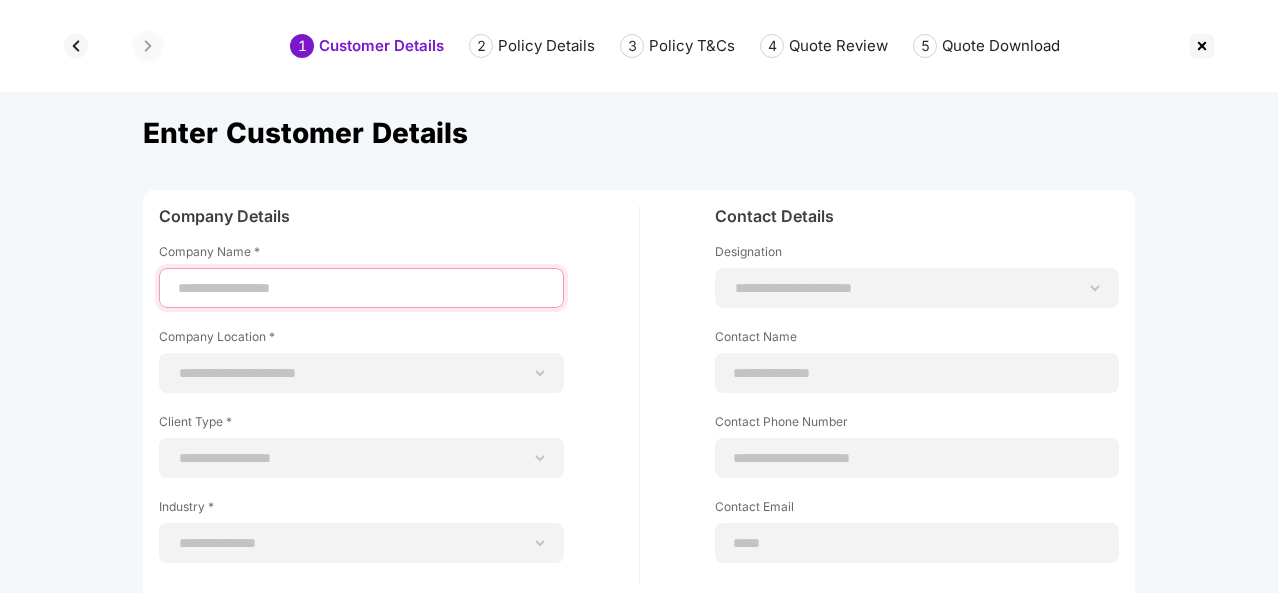 click at bounding box center [361, 288] 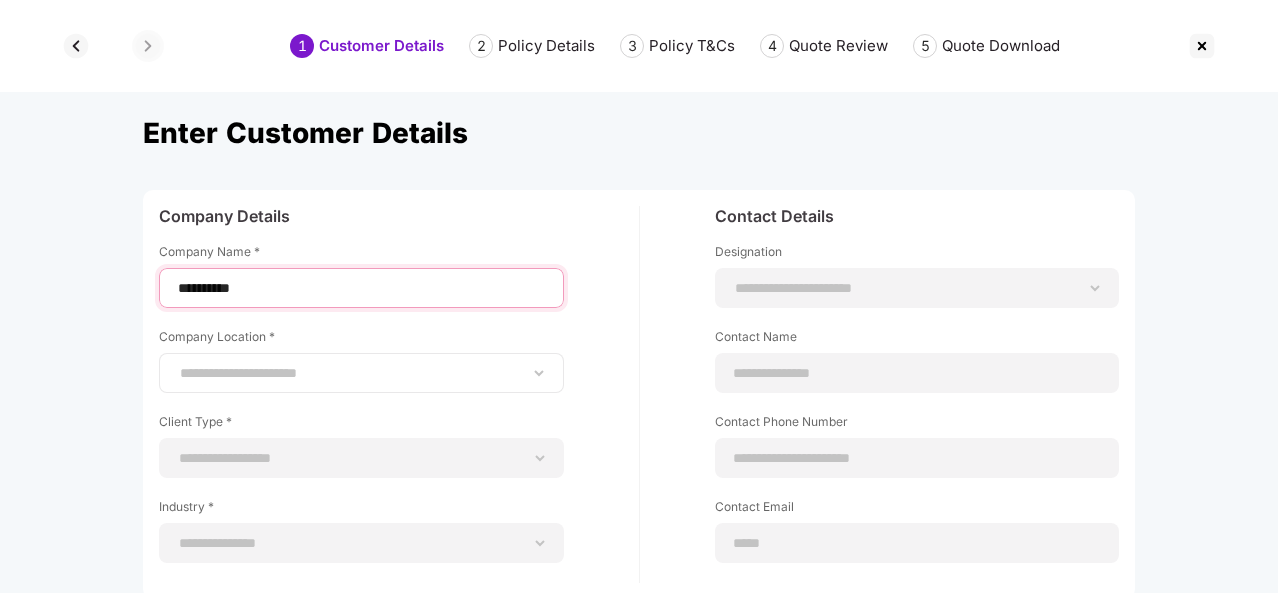 type on "**********" 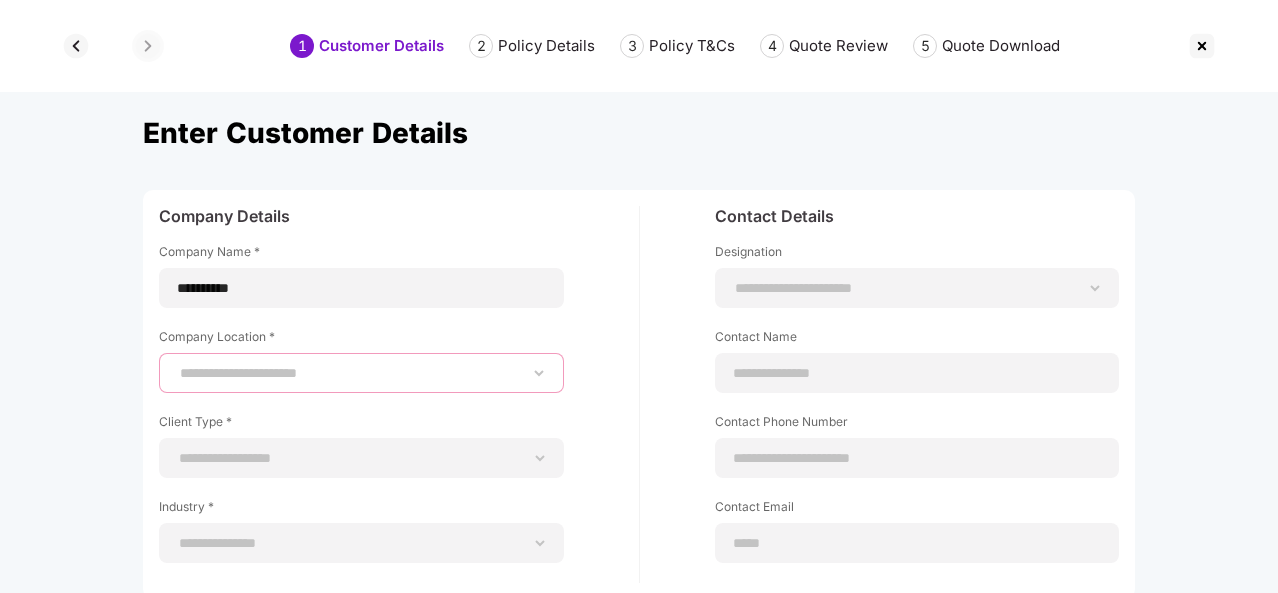 click on "**********" at bounding box center [361, 373] 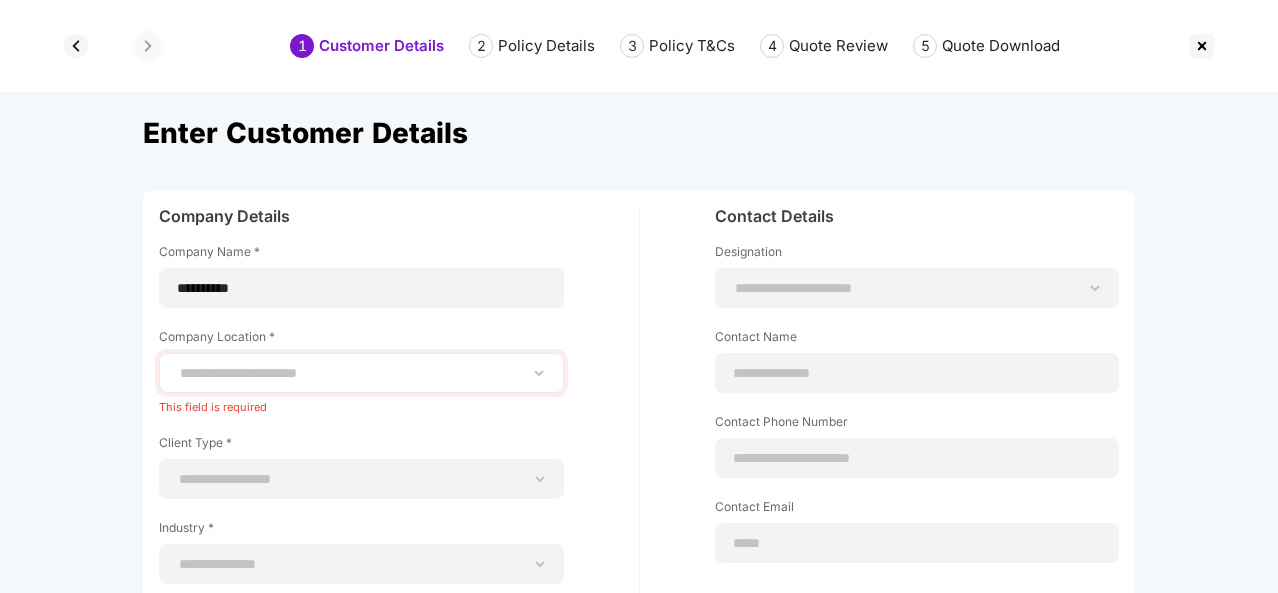 click on "**********" at bounding box center (361, 373) 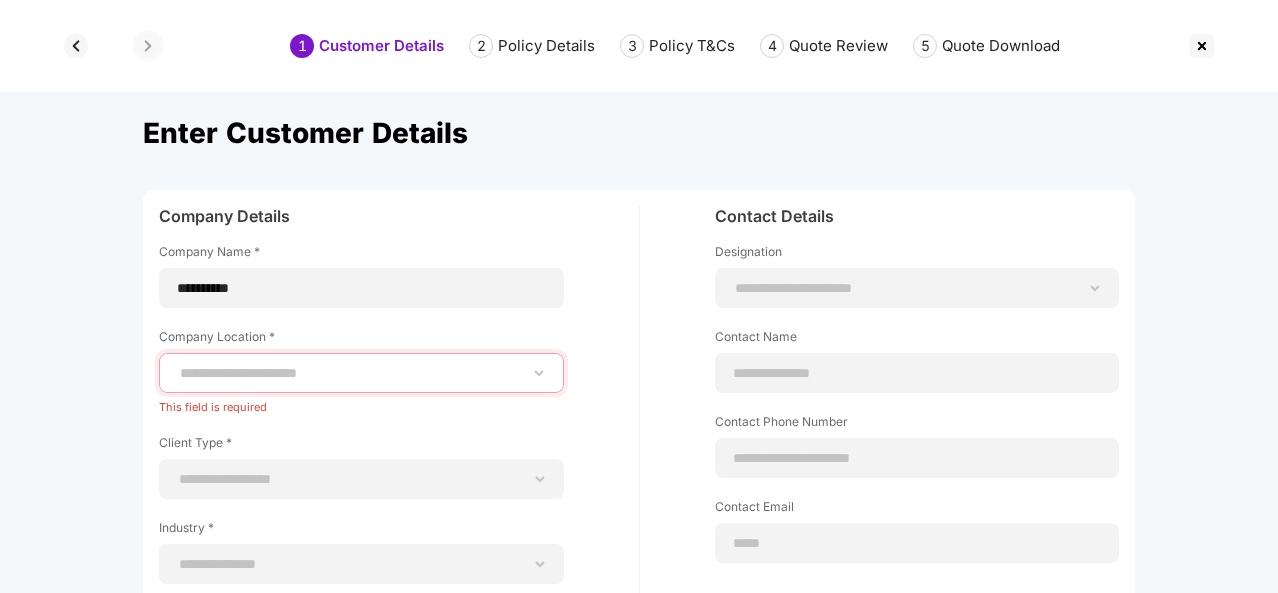 click on "**********" at bounding box center [361, 373] 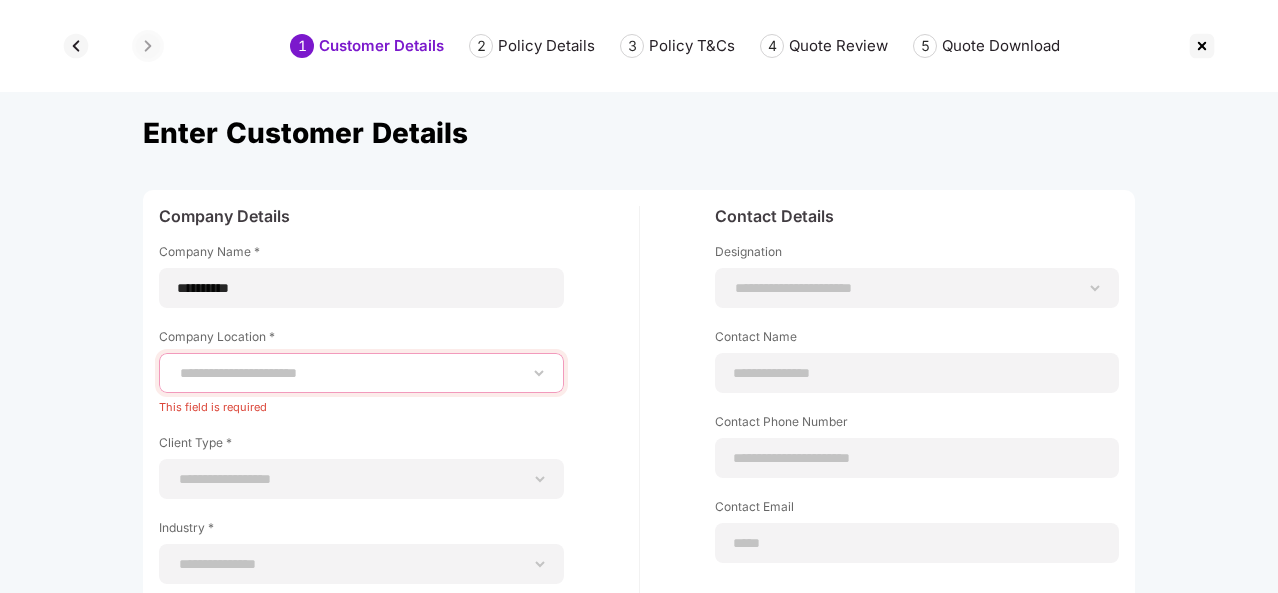 select on "******" 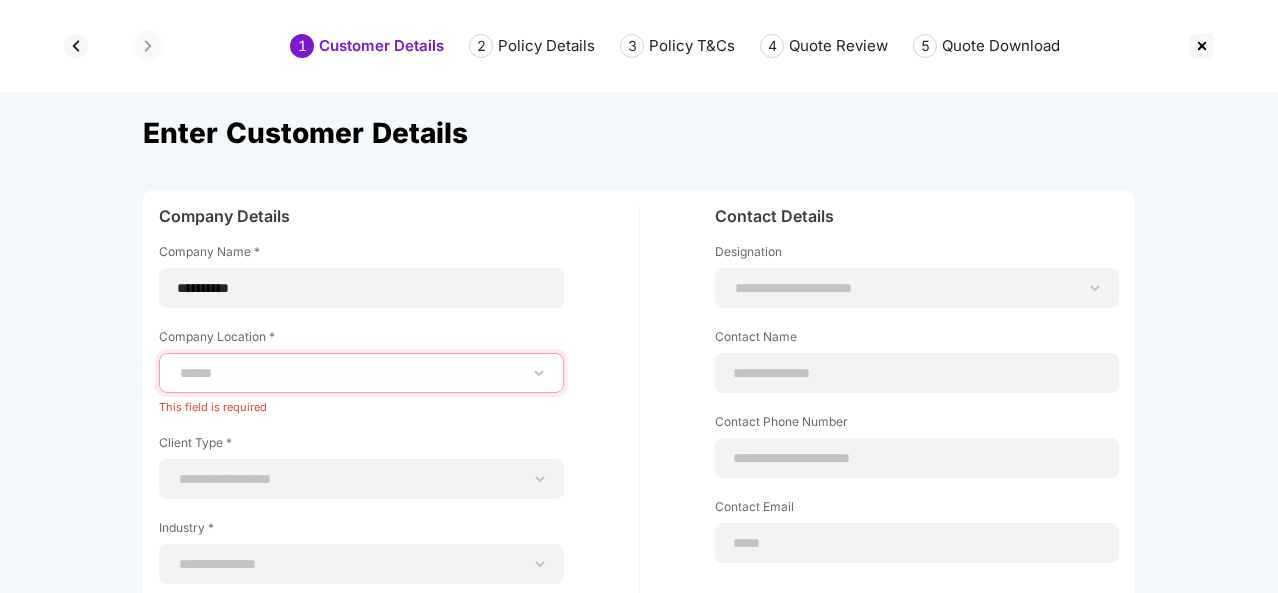click on "**********" at bounding box center [361, 373] 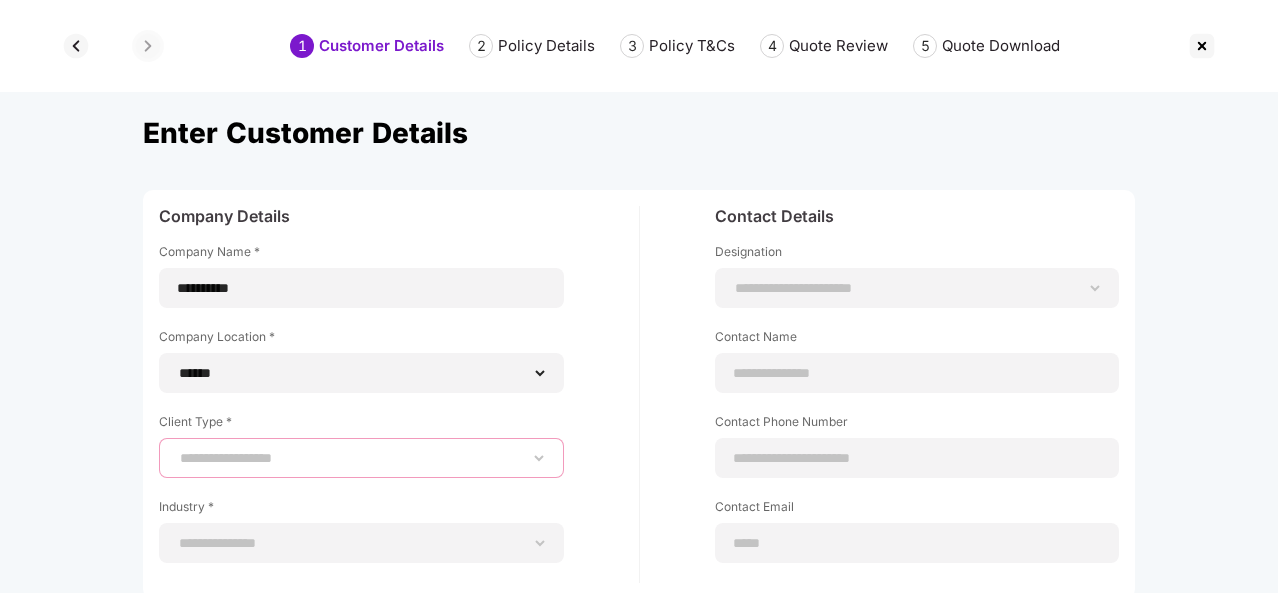 click on "**********" at bounding box center (361, 458) 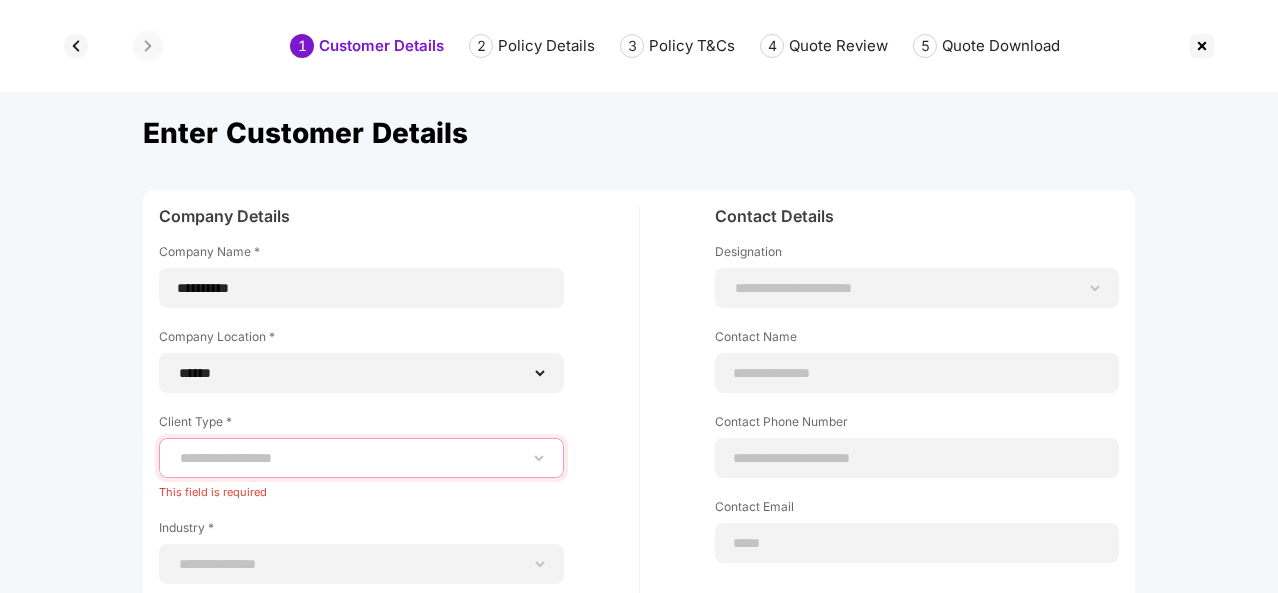 click on "**********" at bounding box center (361, 458) 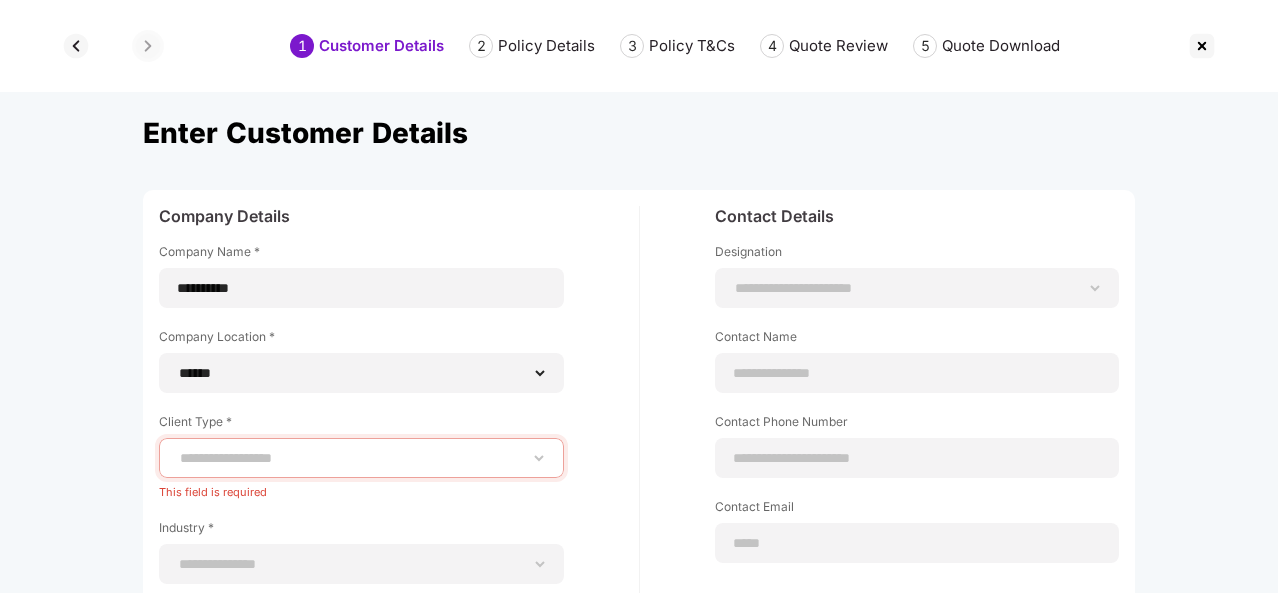 click on "**********" at bounding box center (399, 405) 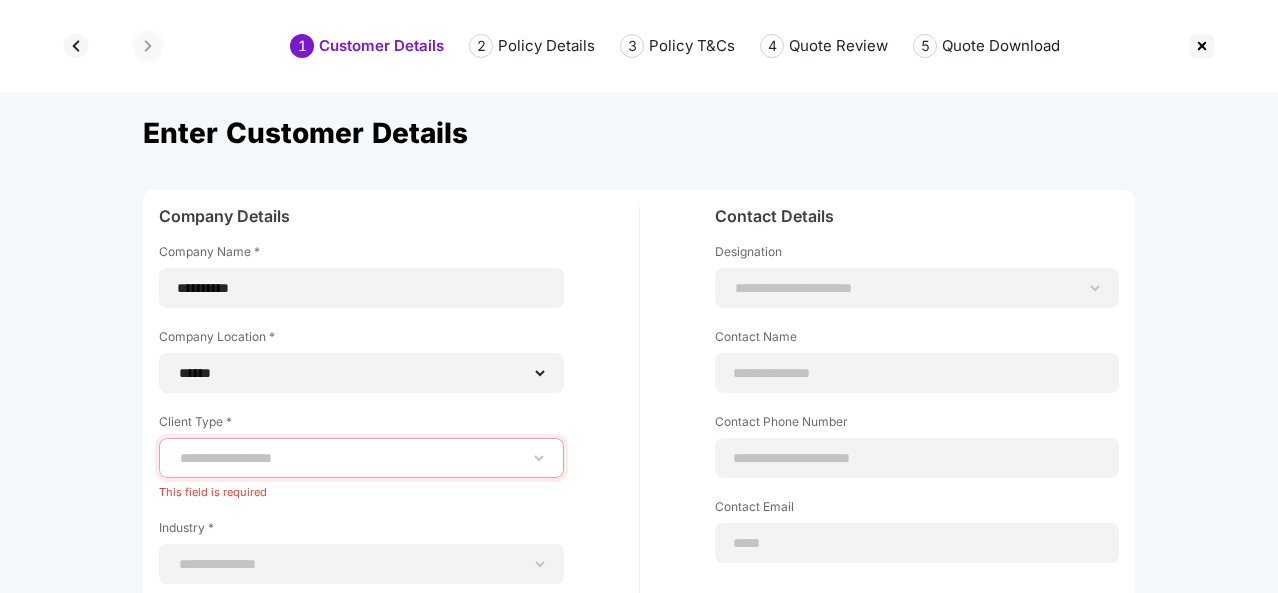 click on "**********" at bounding box center (361, 458) 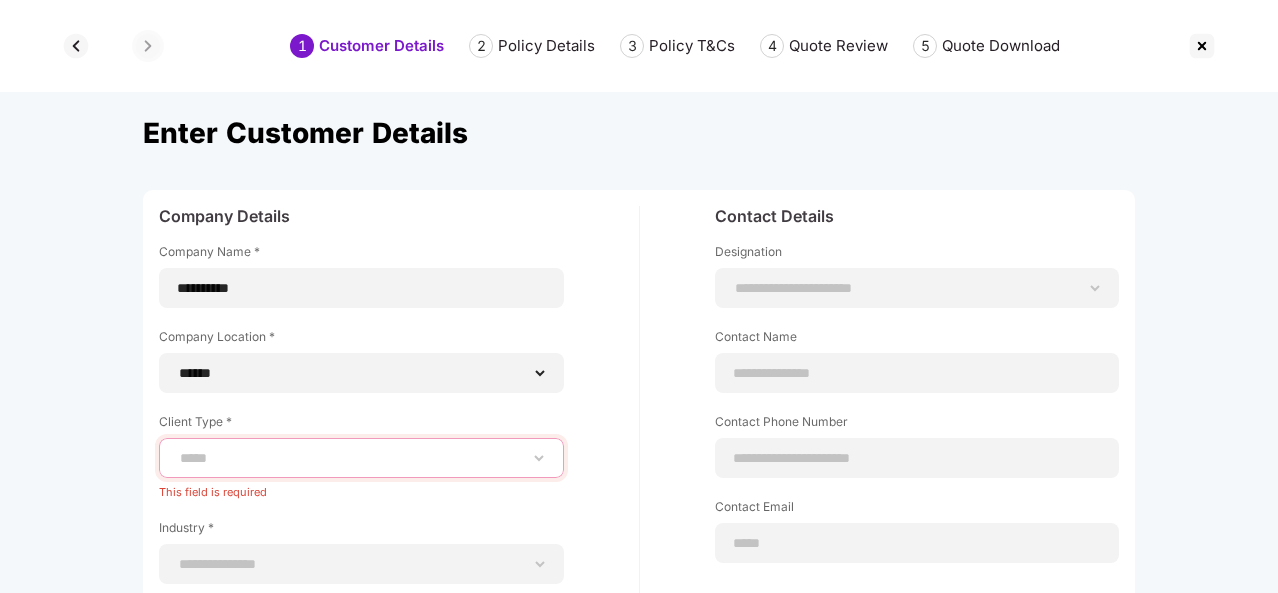 click on "**********" at bounding box center (361, 458) 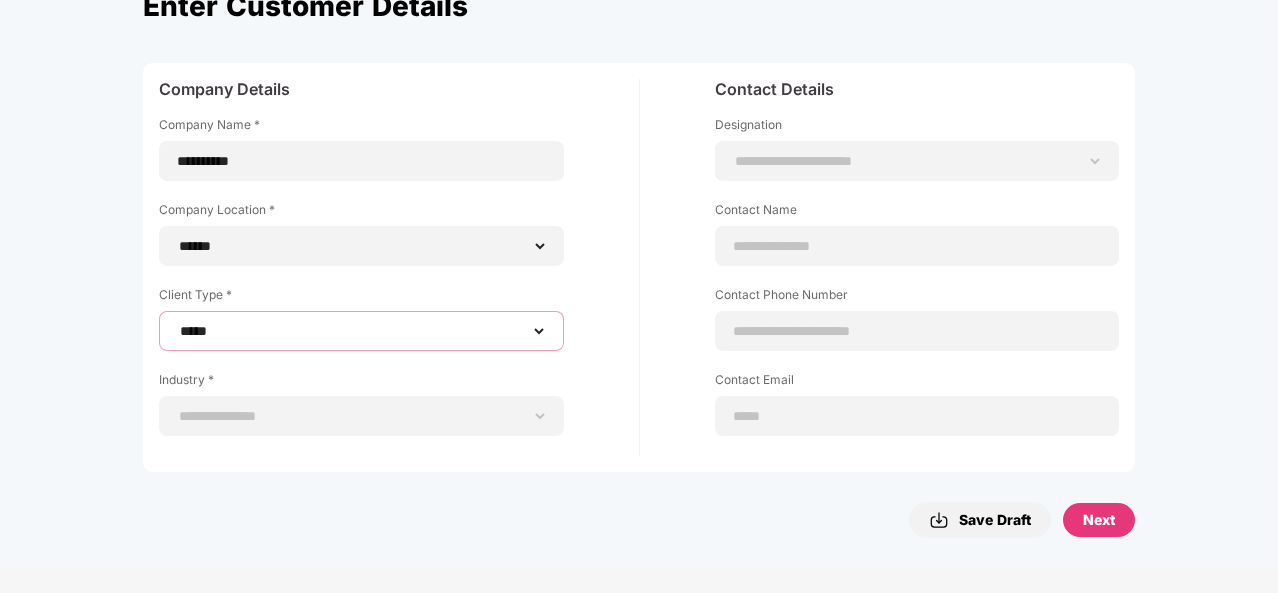 scroll, scrollTop: 128, scrollLeft: 0, axis: vertical 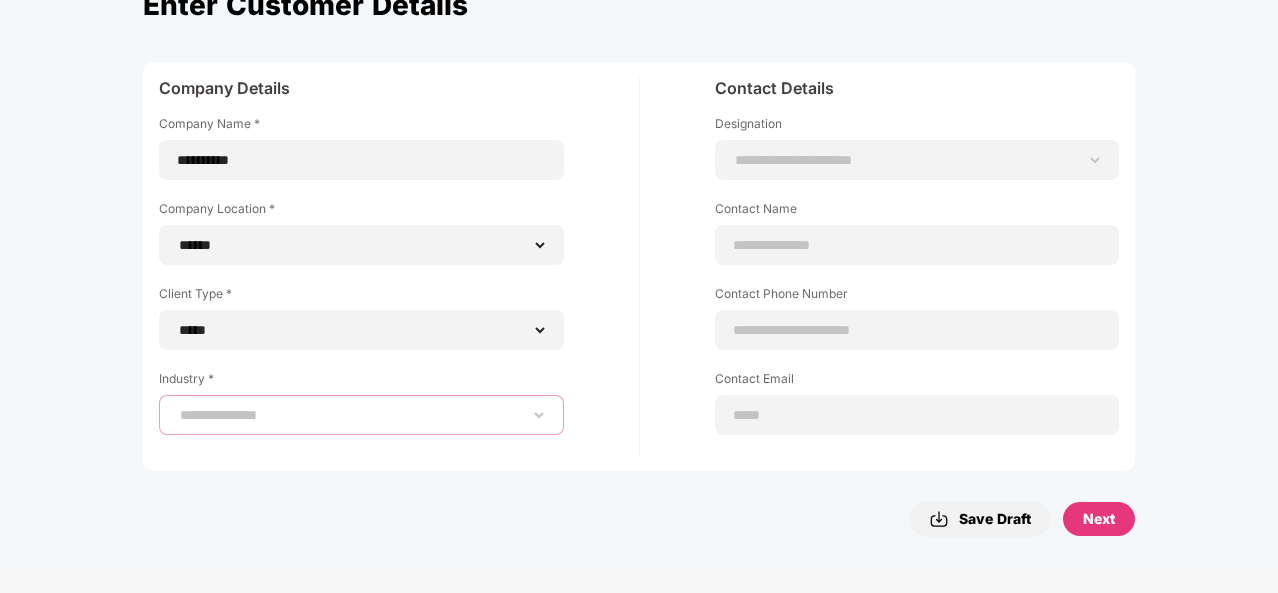click on "**********" at bounding box center (361, 415) 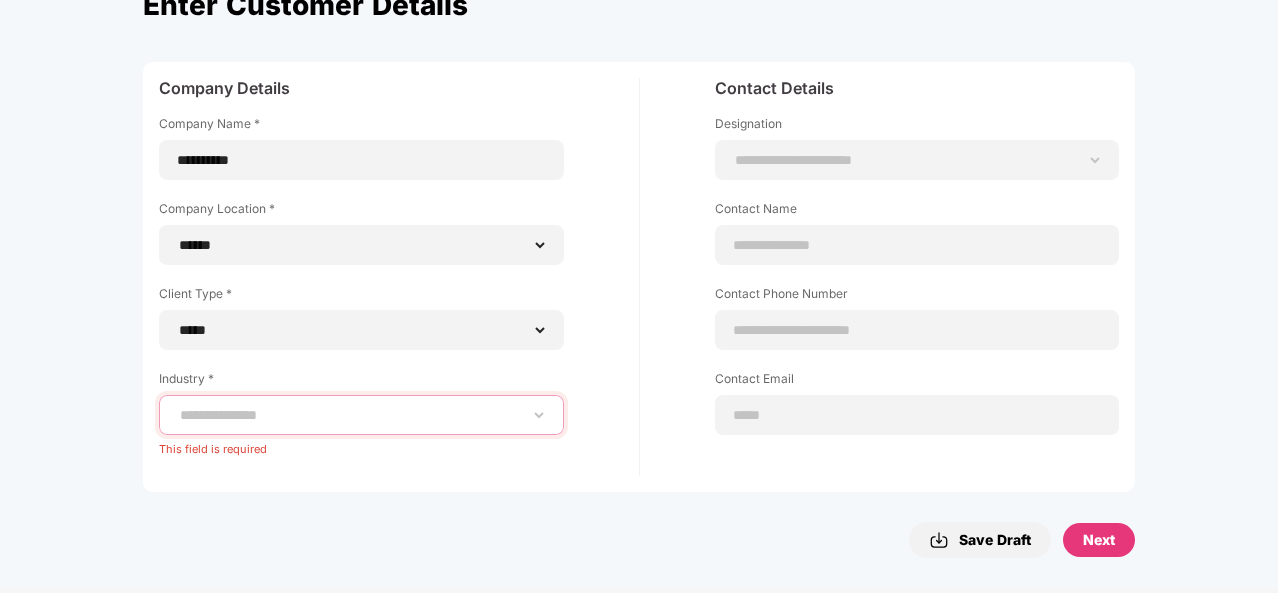 click on "**********" at bounding box center [361, 415] 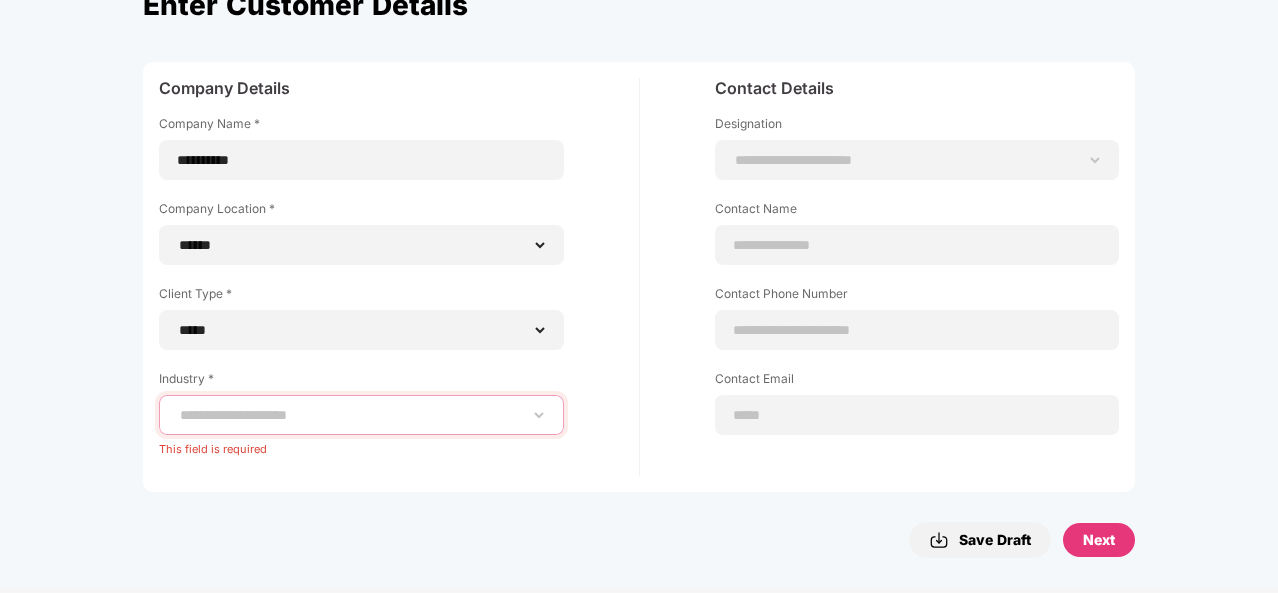 click on "**********" at bounding box center (361, 415) 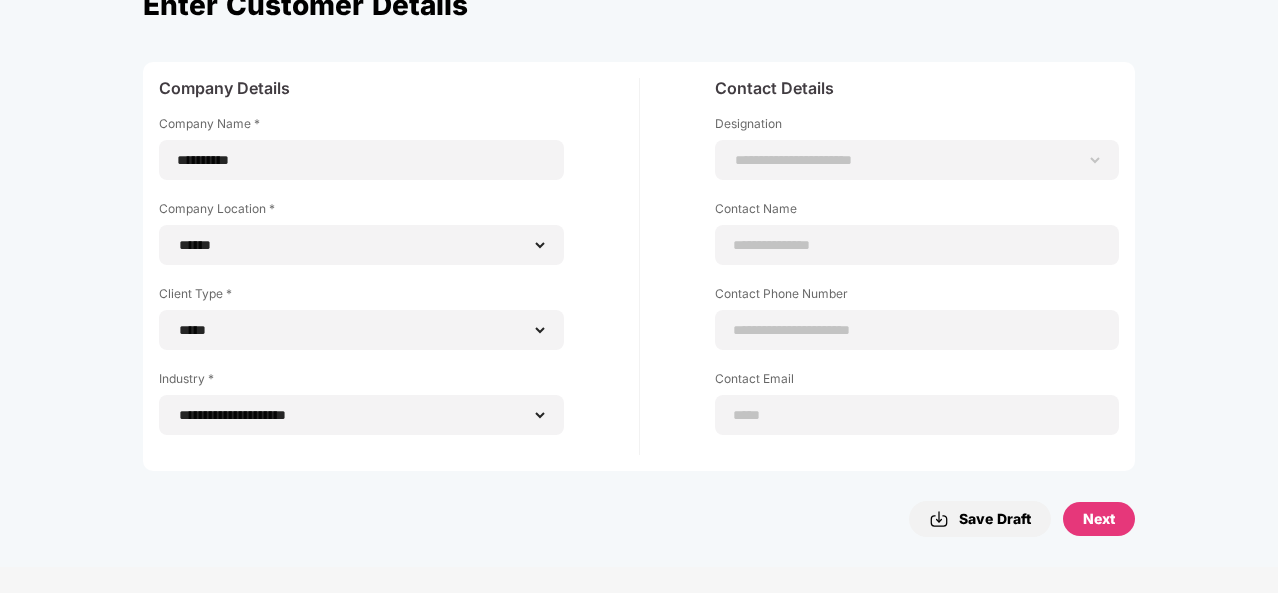 click on "Next" at bounding box center (1099, 519) 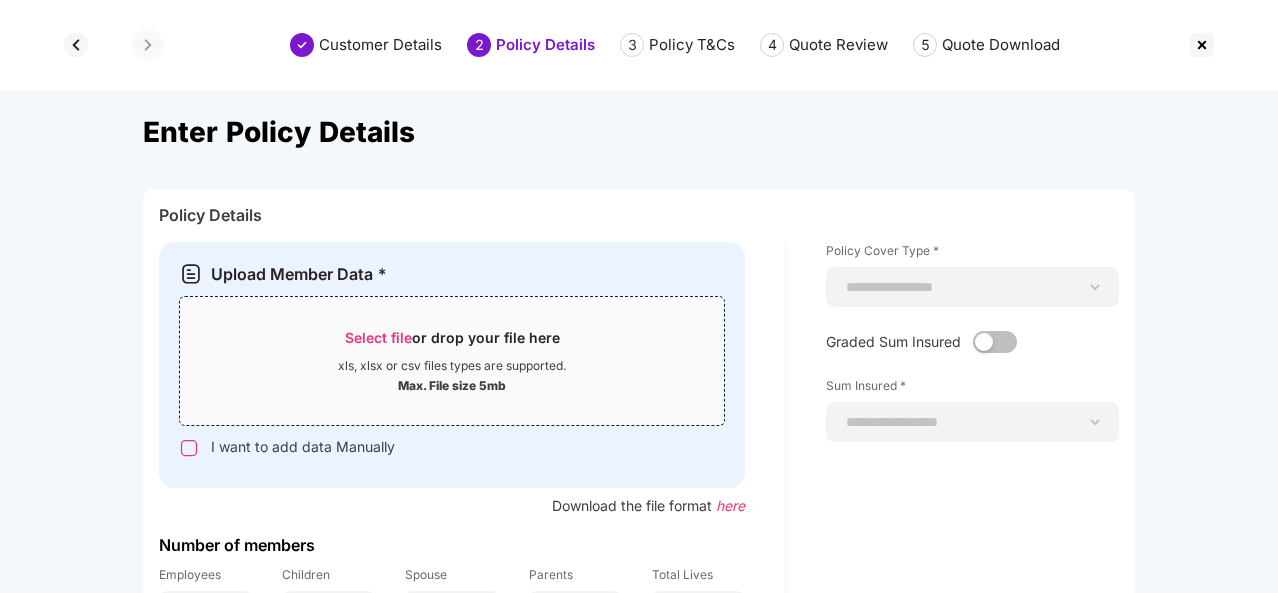 scroll, scrollTop: 0, scrollLeft: 0, axis: both 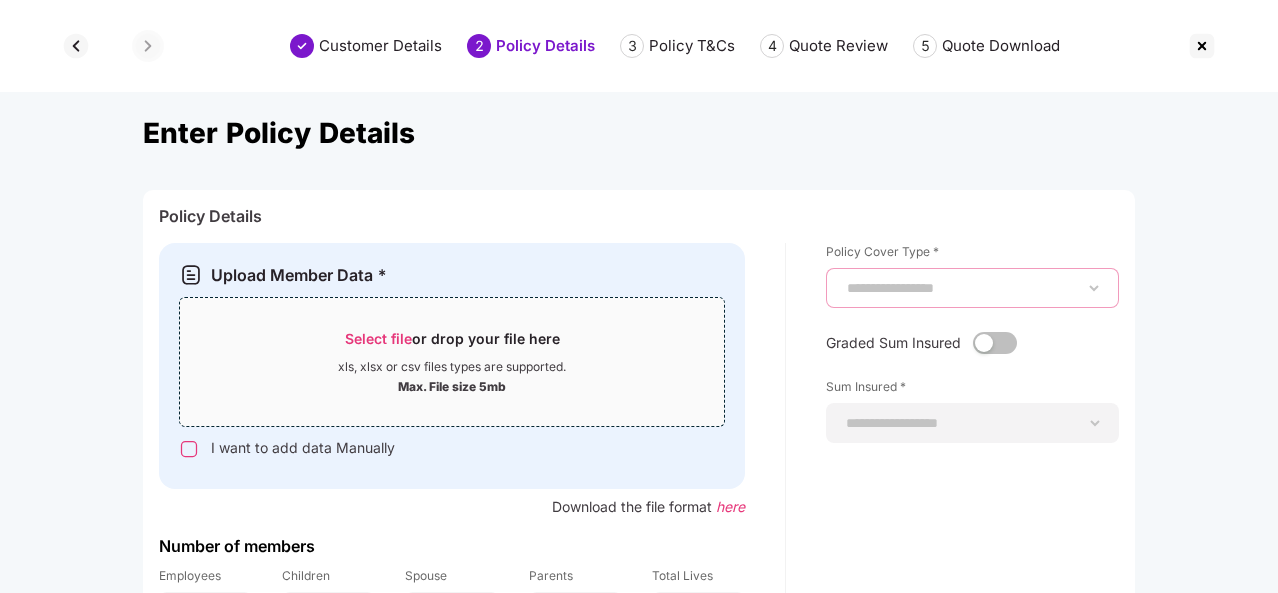 click on "**********" at bounding box center (972, 288) 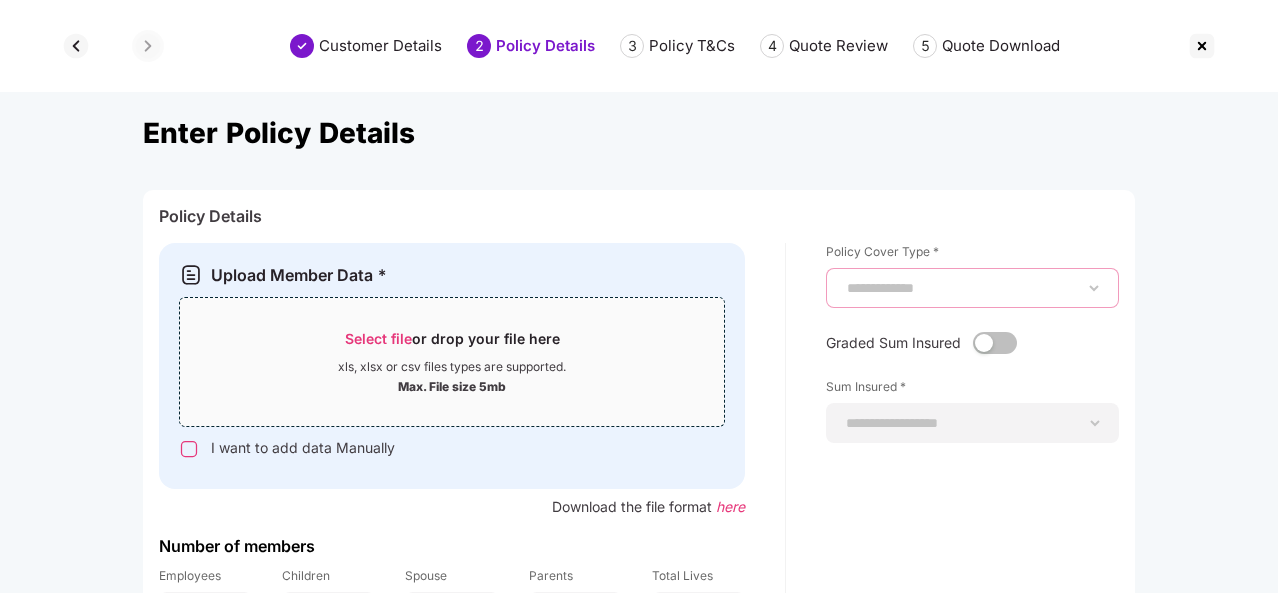 click on "**********" at bounding box center (972, 288) 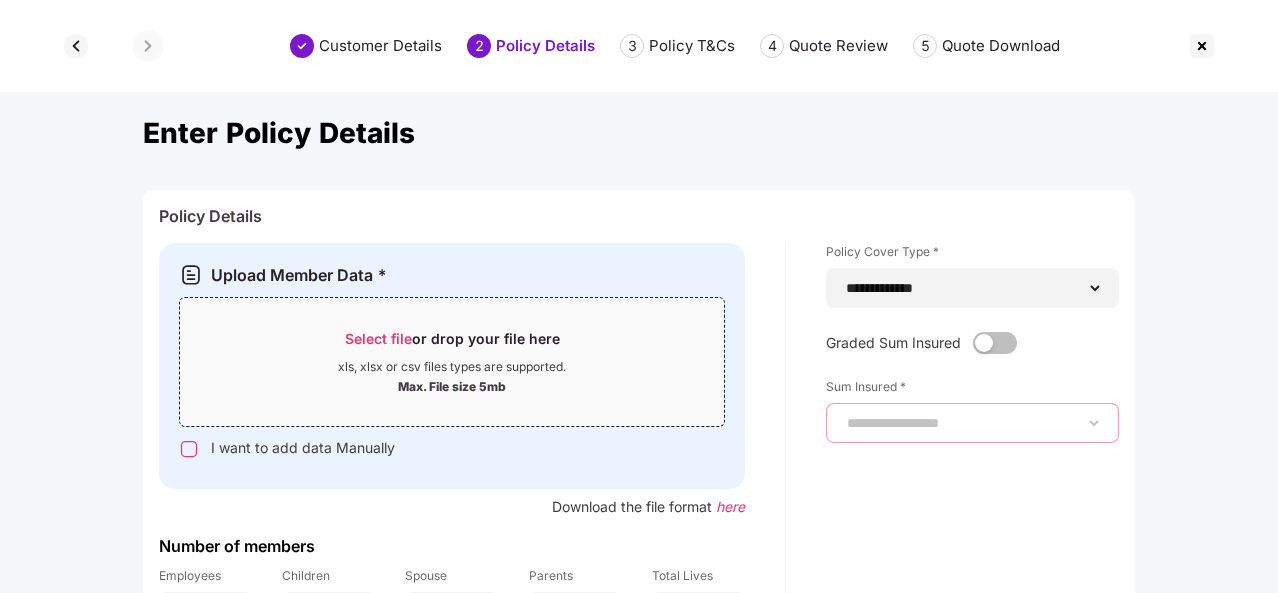 click on "**********" at bounding box center (972, 423) 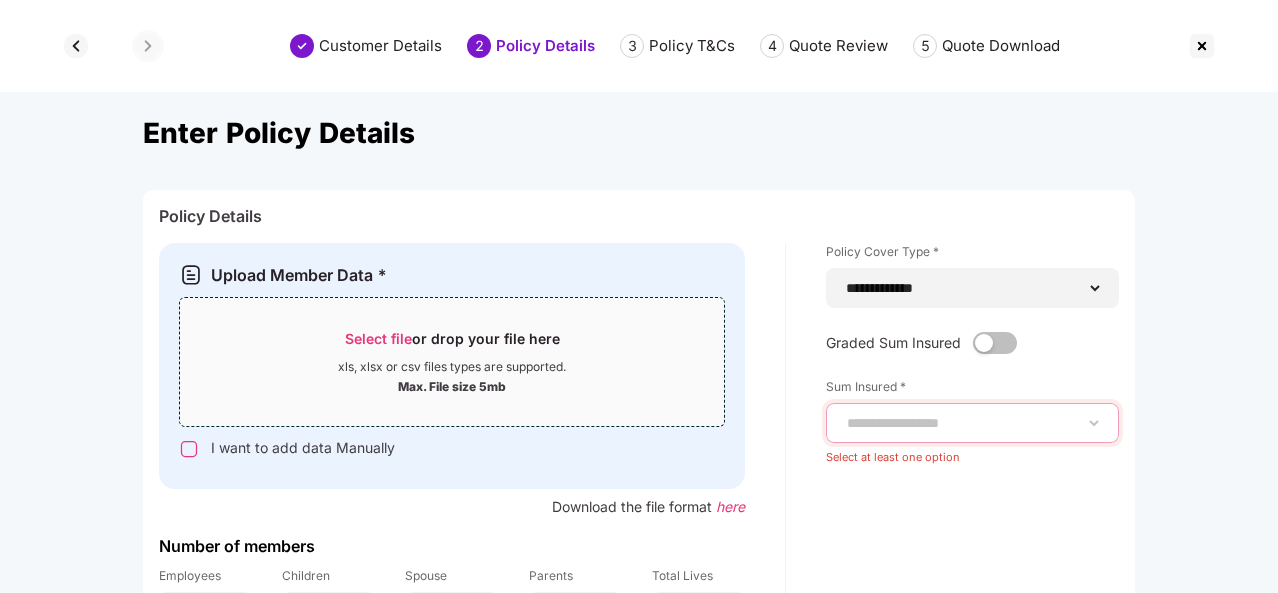 click on "**********" at bounding box center (972, 423) 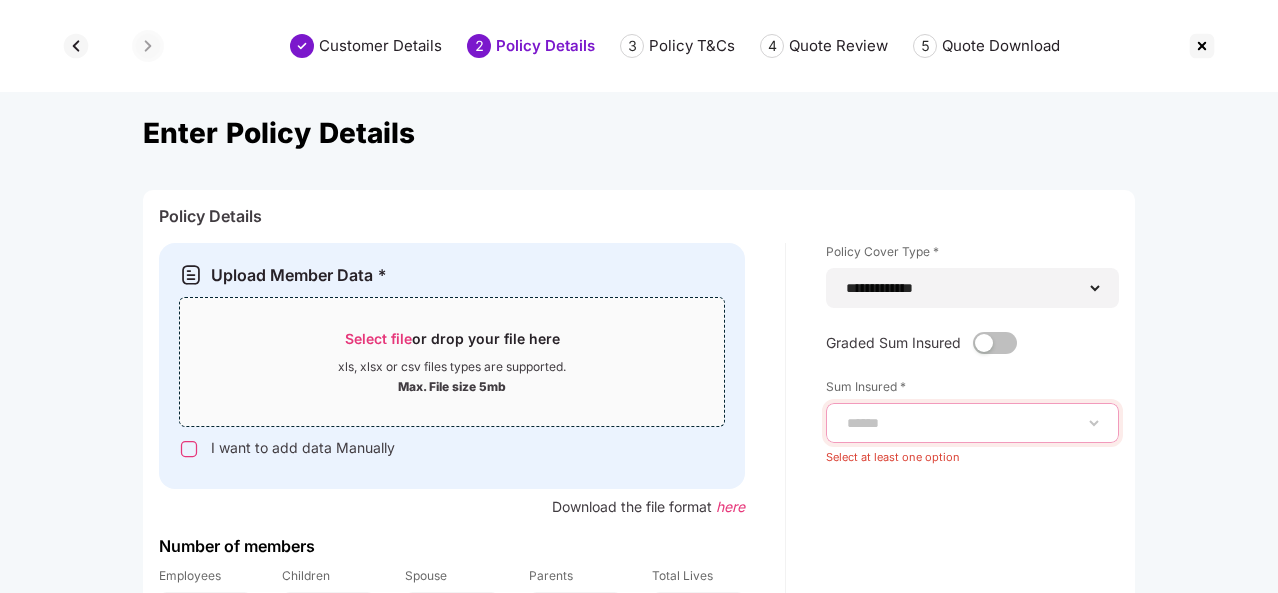 click on "**********" at bounding box center (972, 423) 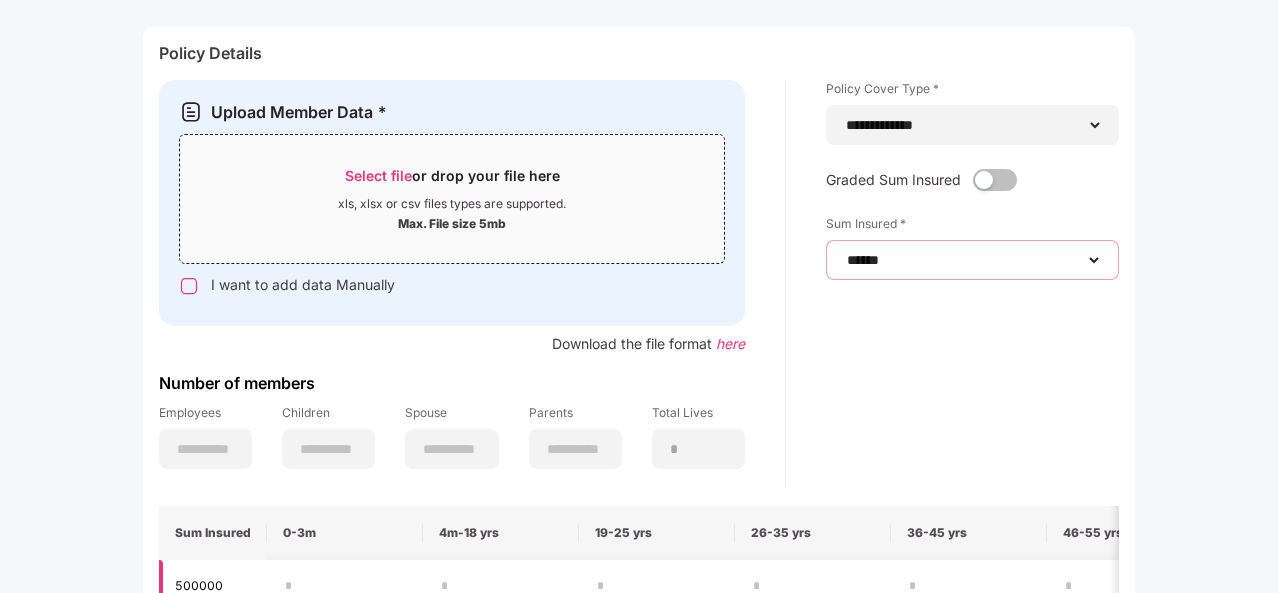 scroll, scrollTop: 131, scrollLeft: 0, axis: vertical 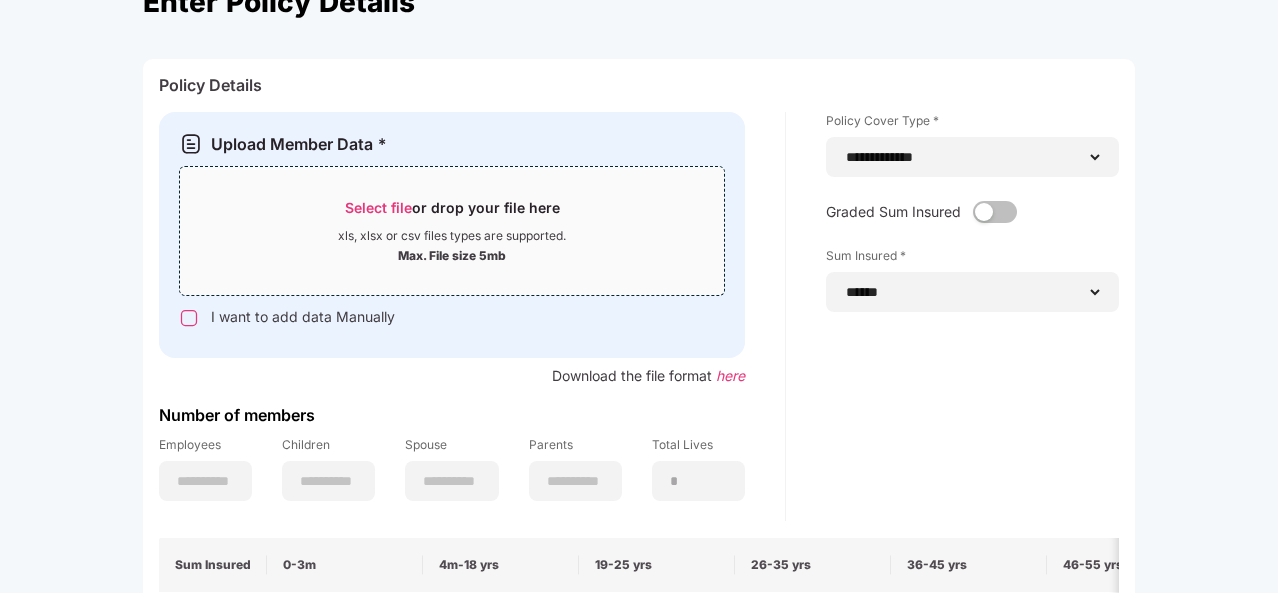 click on "Select file" at bounding box center (378, 207) 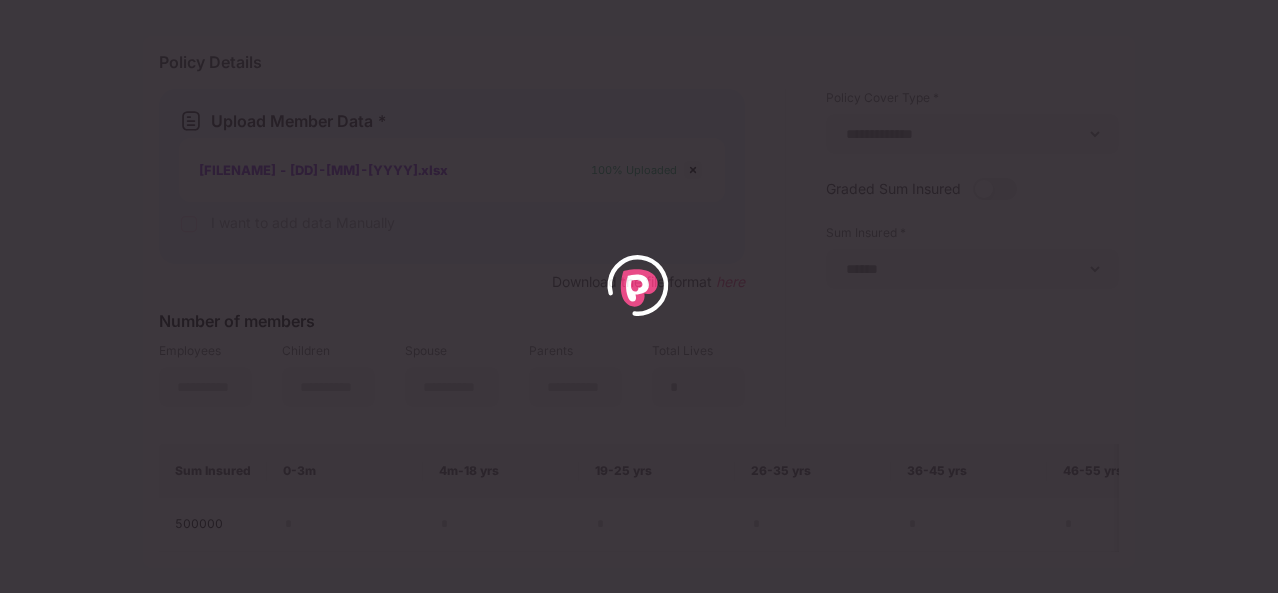 scroll, scrollTop: 153, scrollLeft: 0, axis: vertical 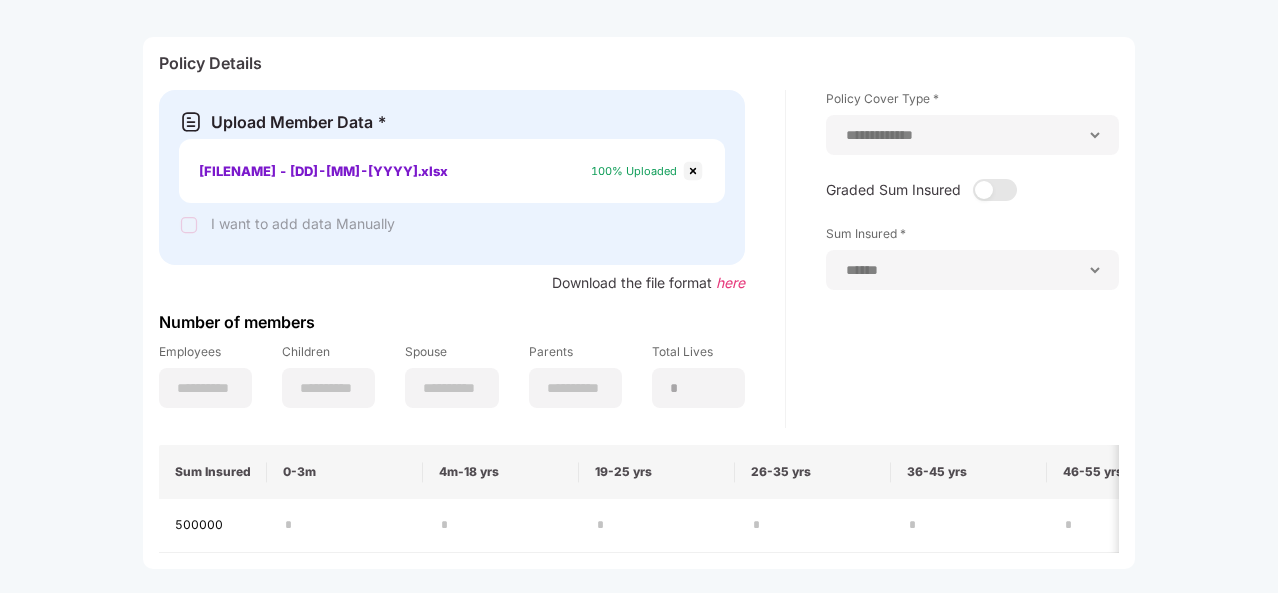 click on "here" at bounding box center (730, 282) 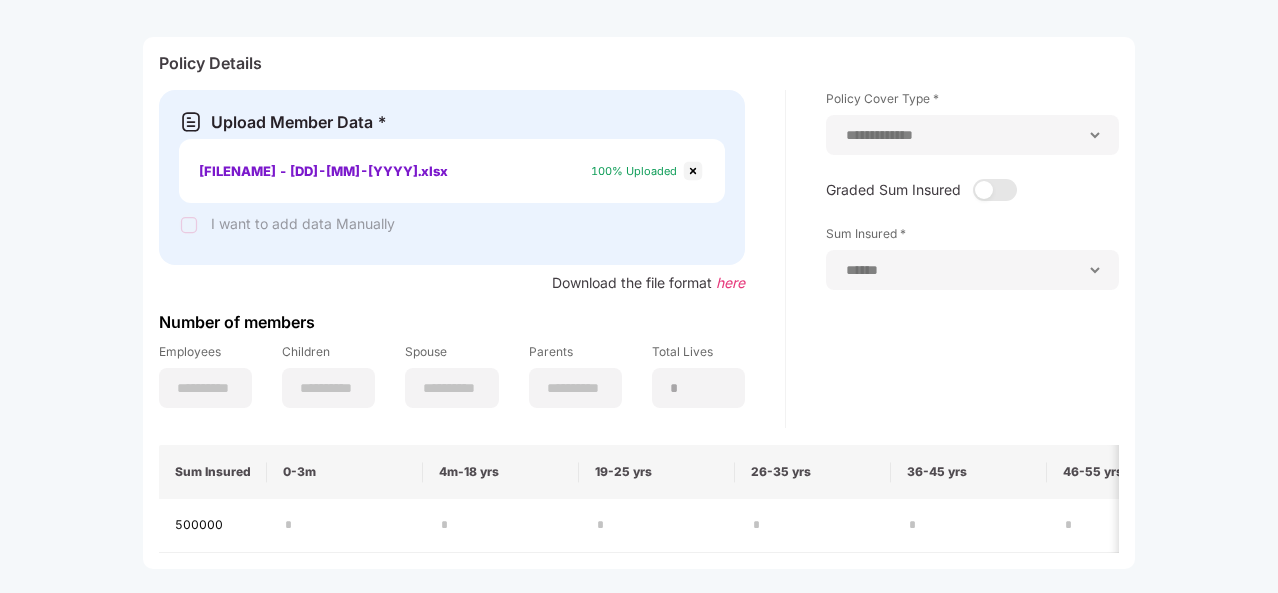 scroll, scrollTop: 0, scrollLeft: 0, axis: both 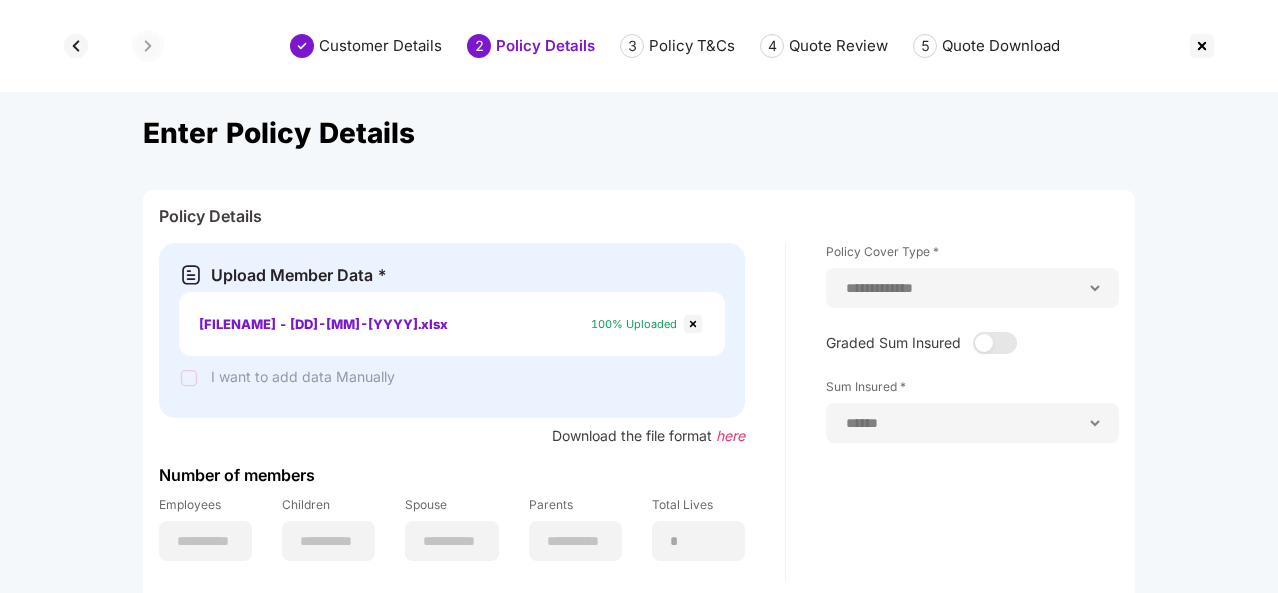 click at bounding box center [76, 46] 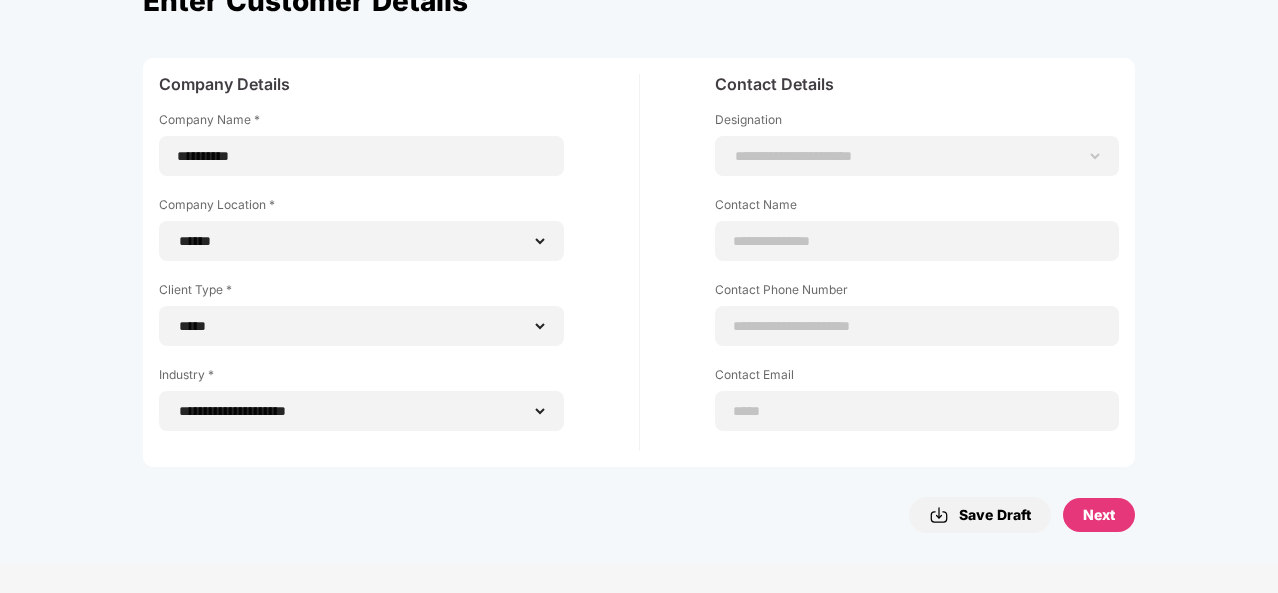 scroll, scrollTop: 130, scrollLeft: 0, axis: vertical 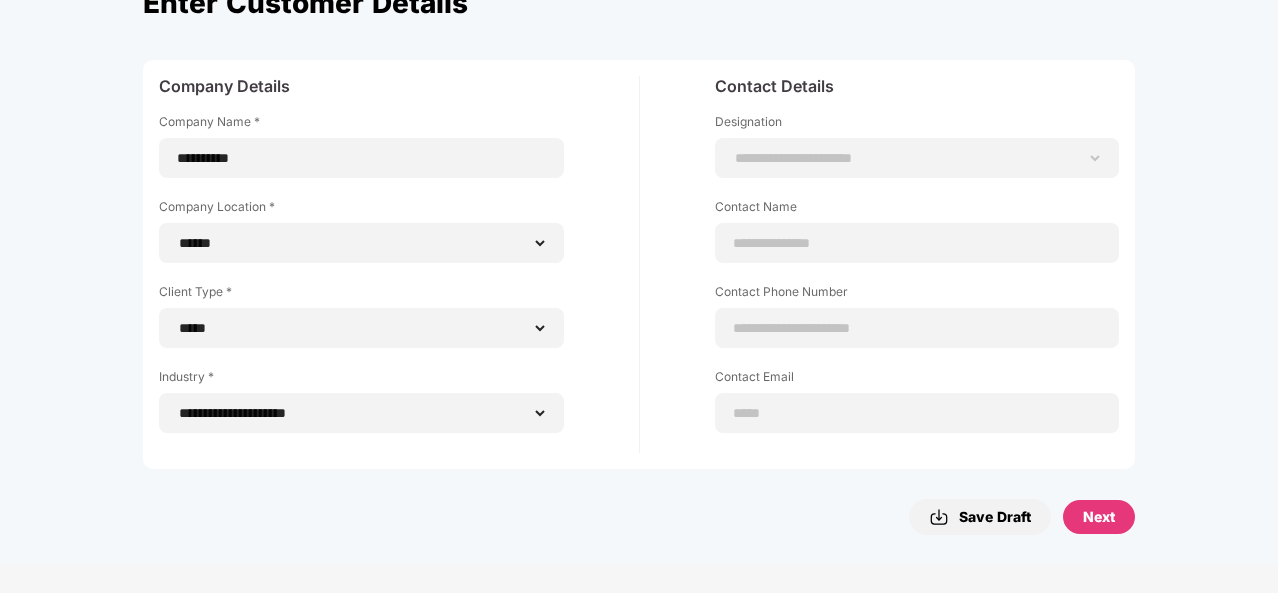 click on "Next" at bounding box center [1099, 517] 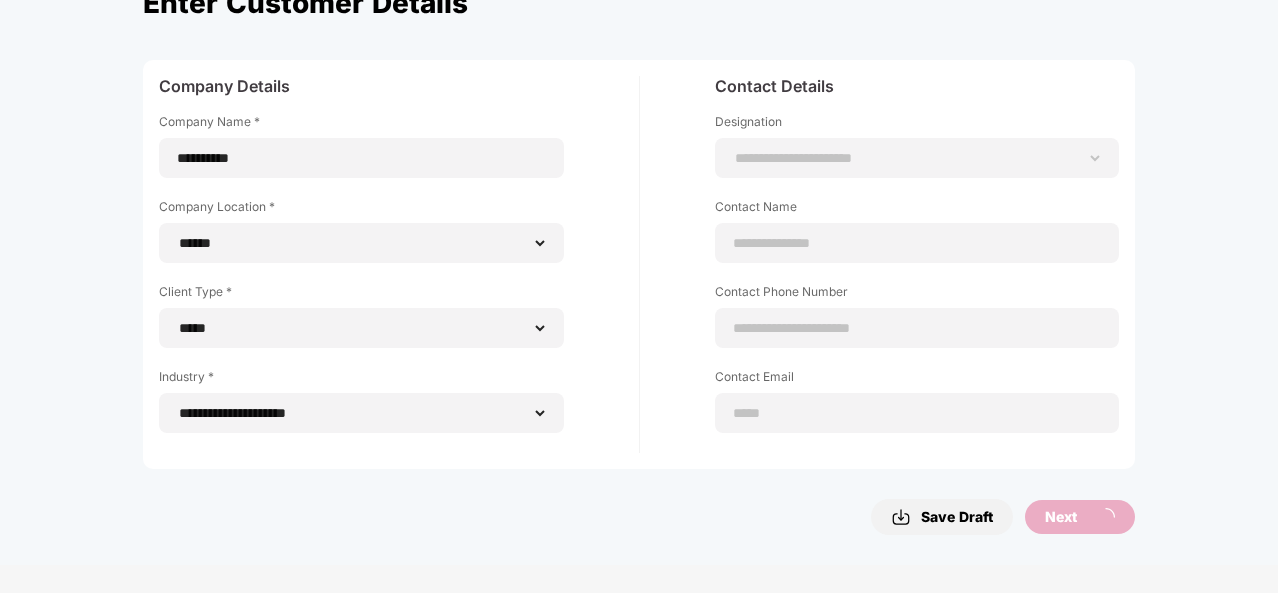 select on "**********" 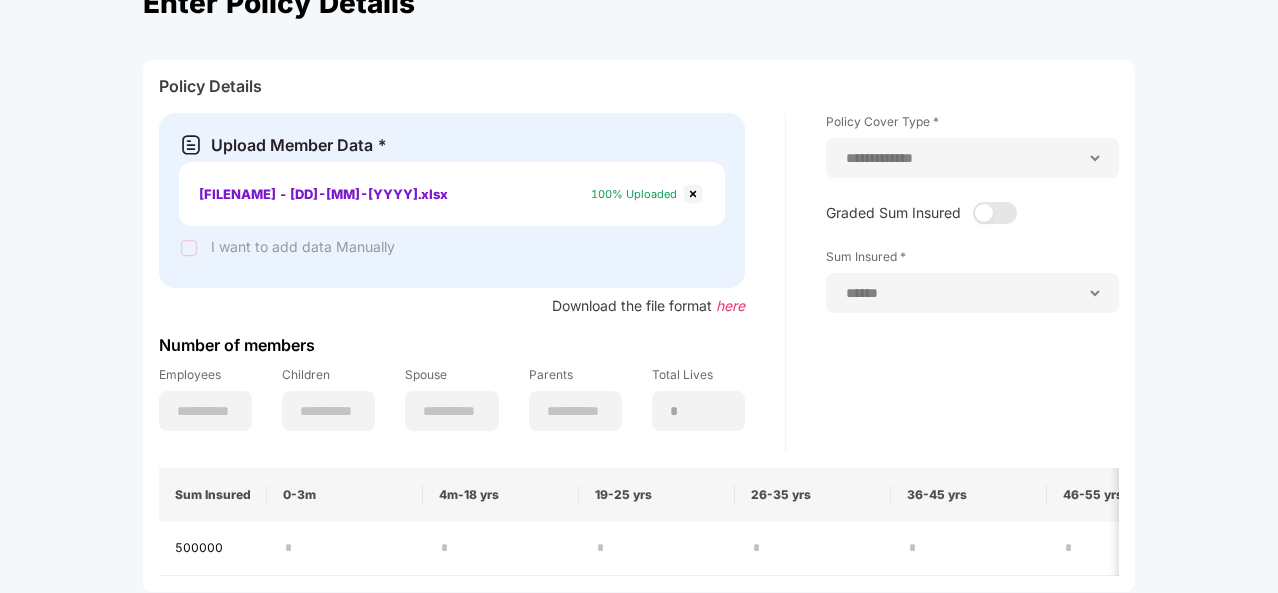 scroll, scrollTop: 0, scrollLeft: 0, axis: both 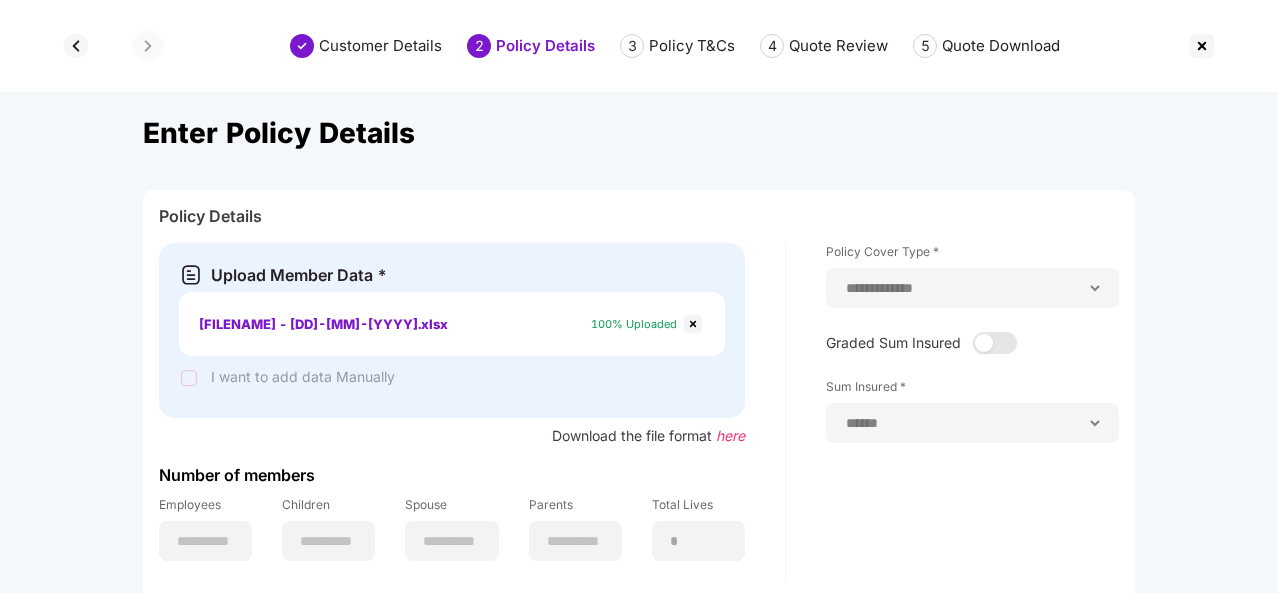 click on "**********" at bounding box center (972, 288) 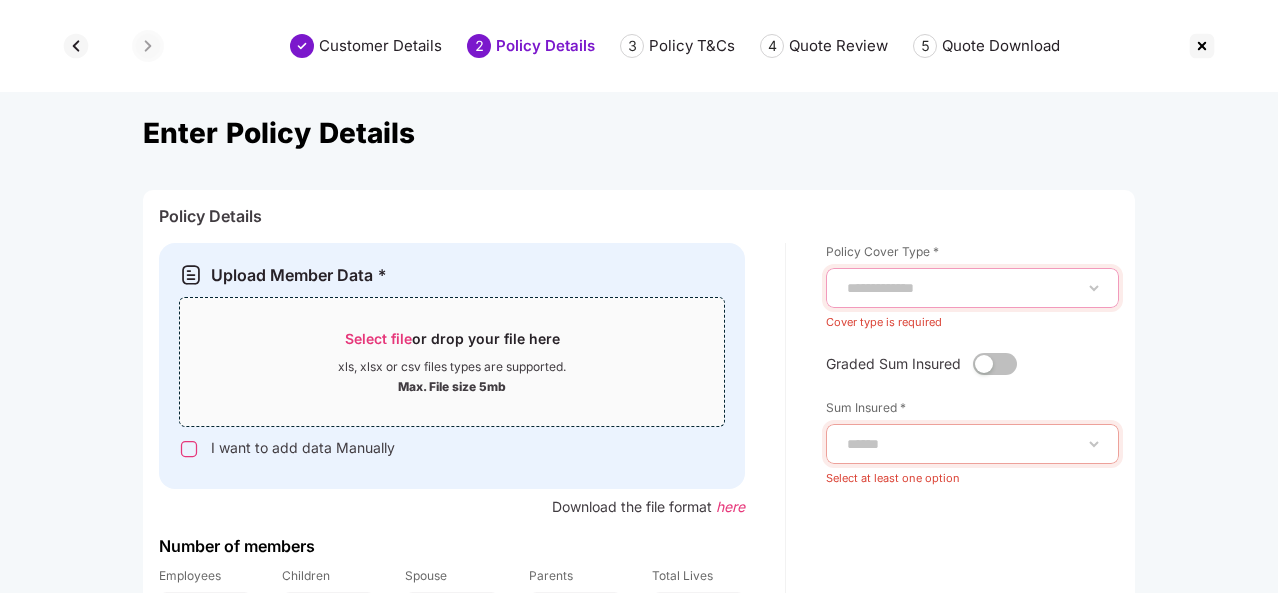 click on "**********" at bounding box center (972, 288) 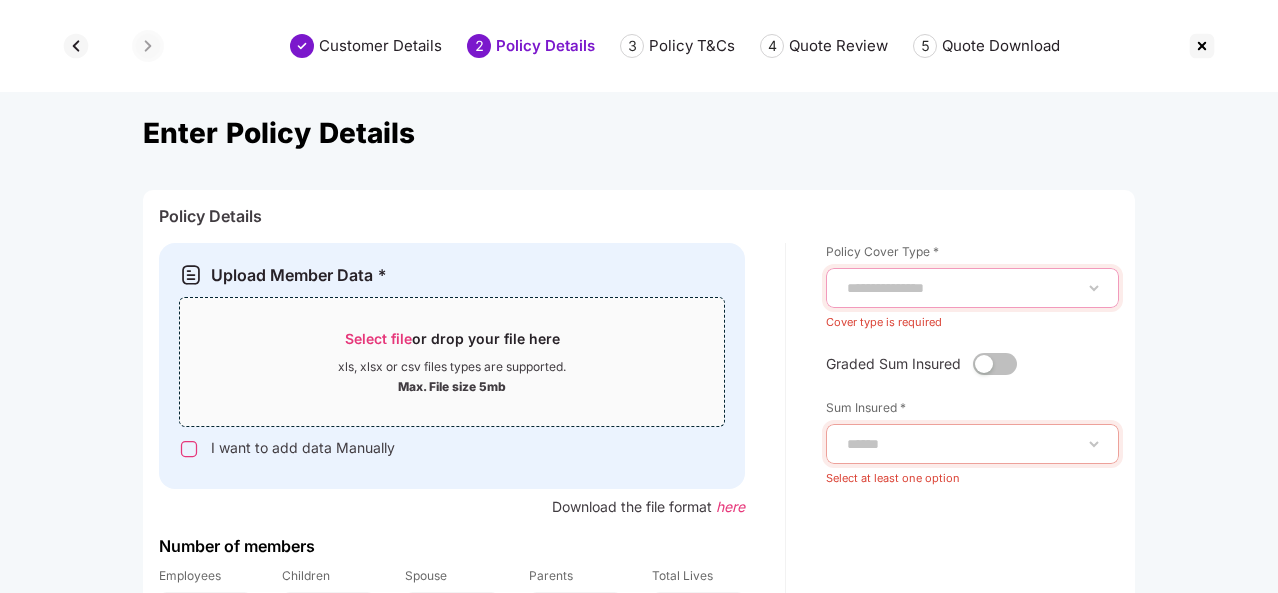 click on "**********" at bounding box center (972, 288) 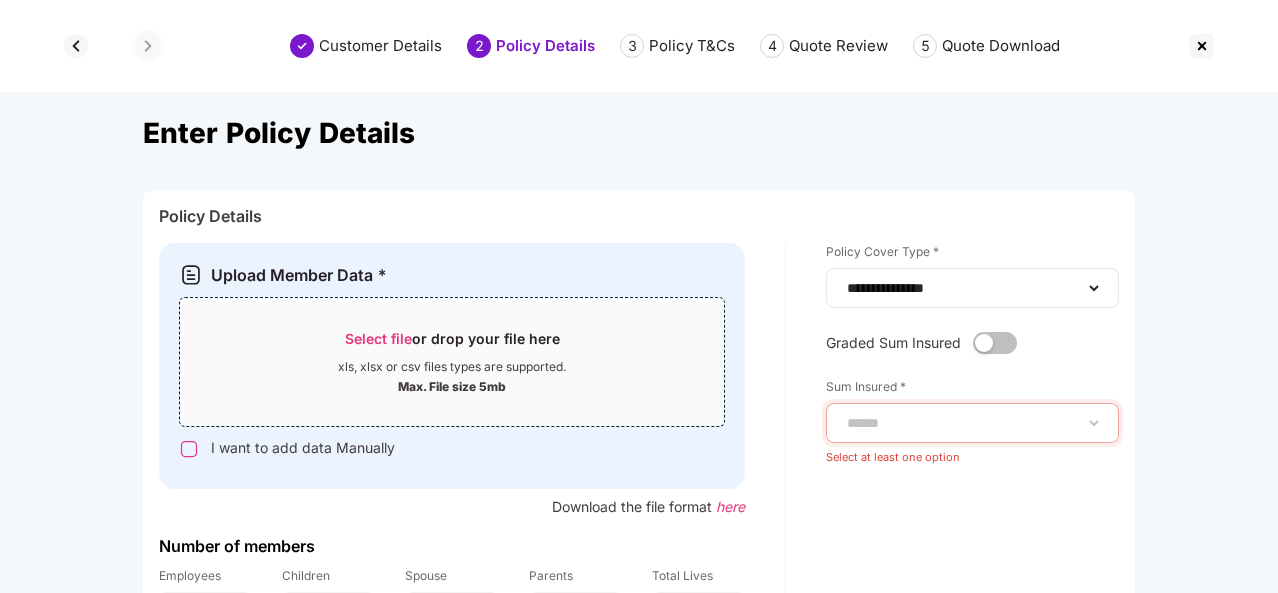 click on "**********" at bounding box center (972, 288) 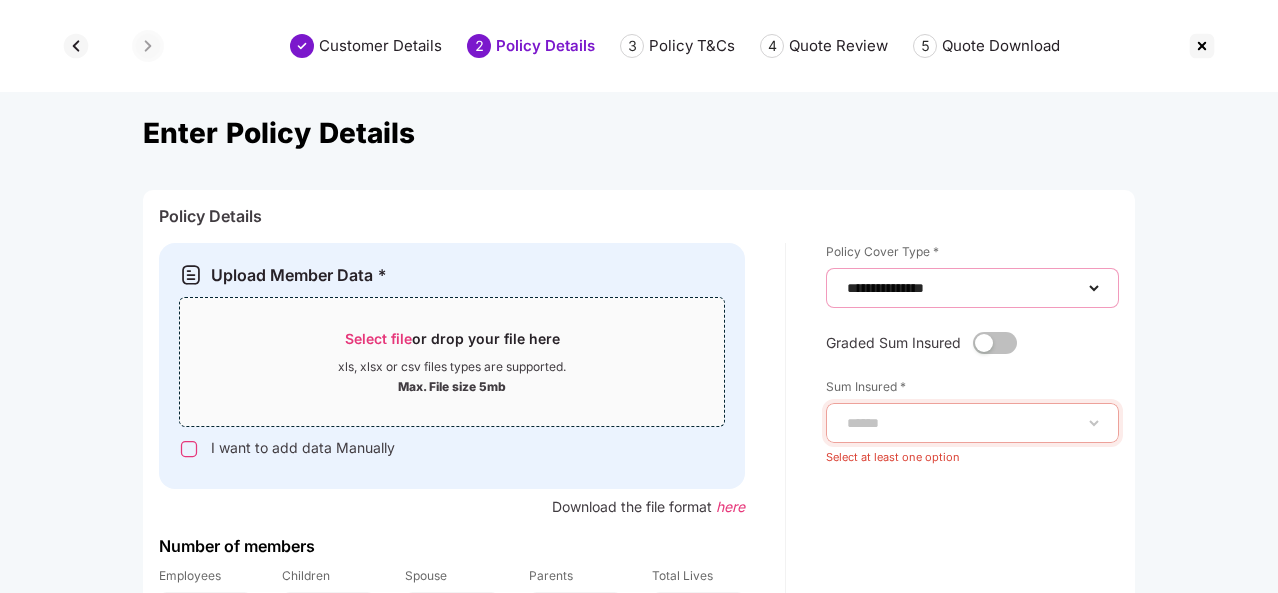 click on "**********" at bounding box center [972, 288] 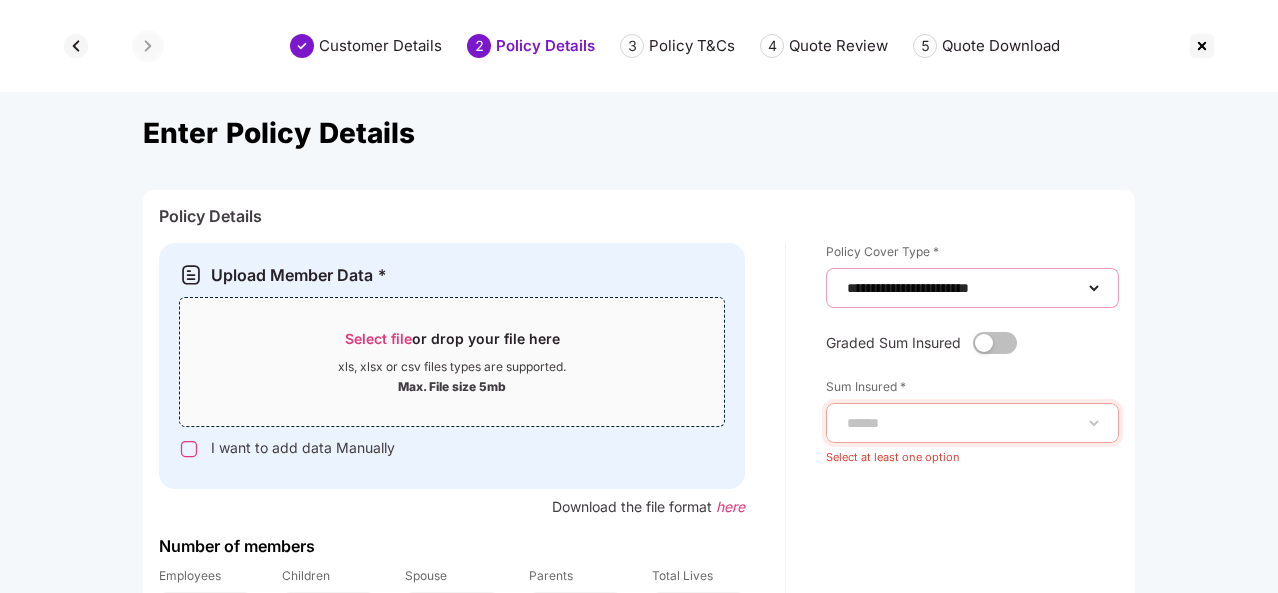 click on "**********" at bounding box center (972, 288) 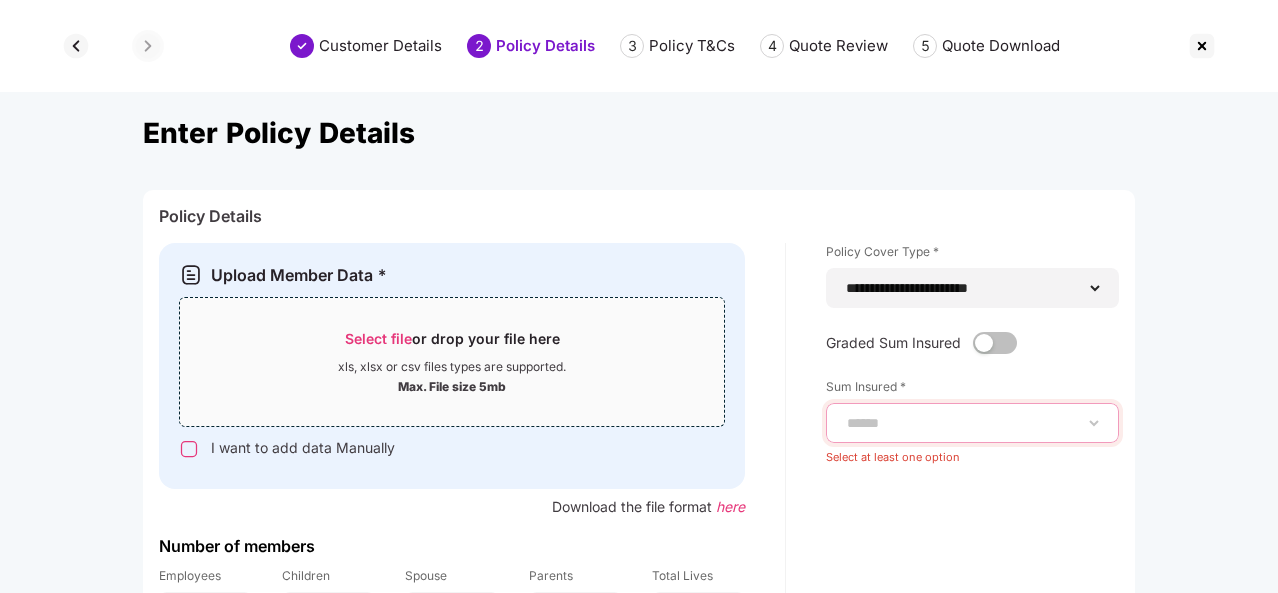 click on "**********" at bounding box center [972, 423] 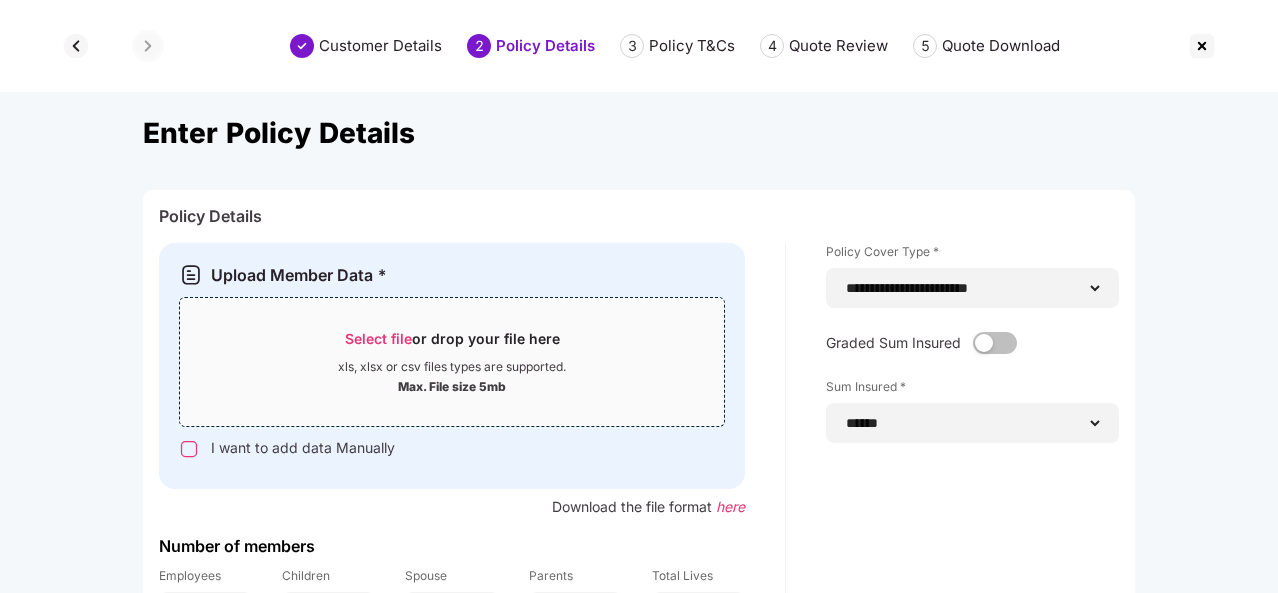 click on "Select file" at bounding box center (378, 338) 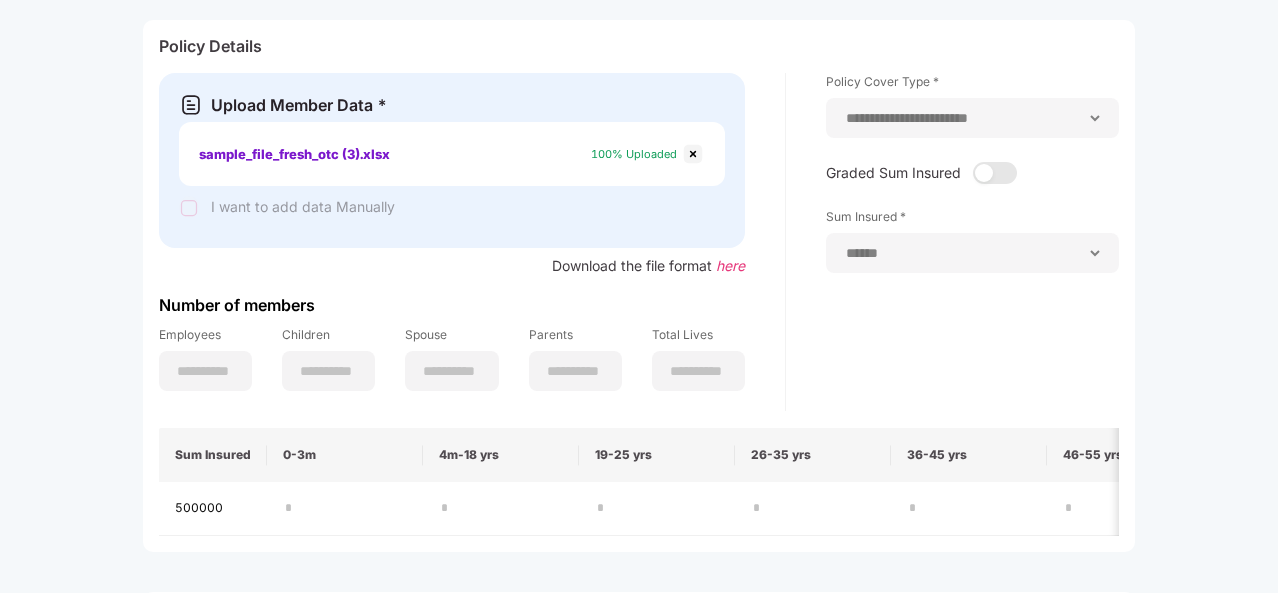scroll, scrollTop: 171, scrollLeft: 0, axis: vertical 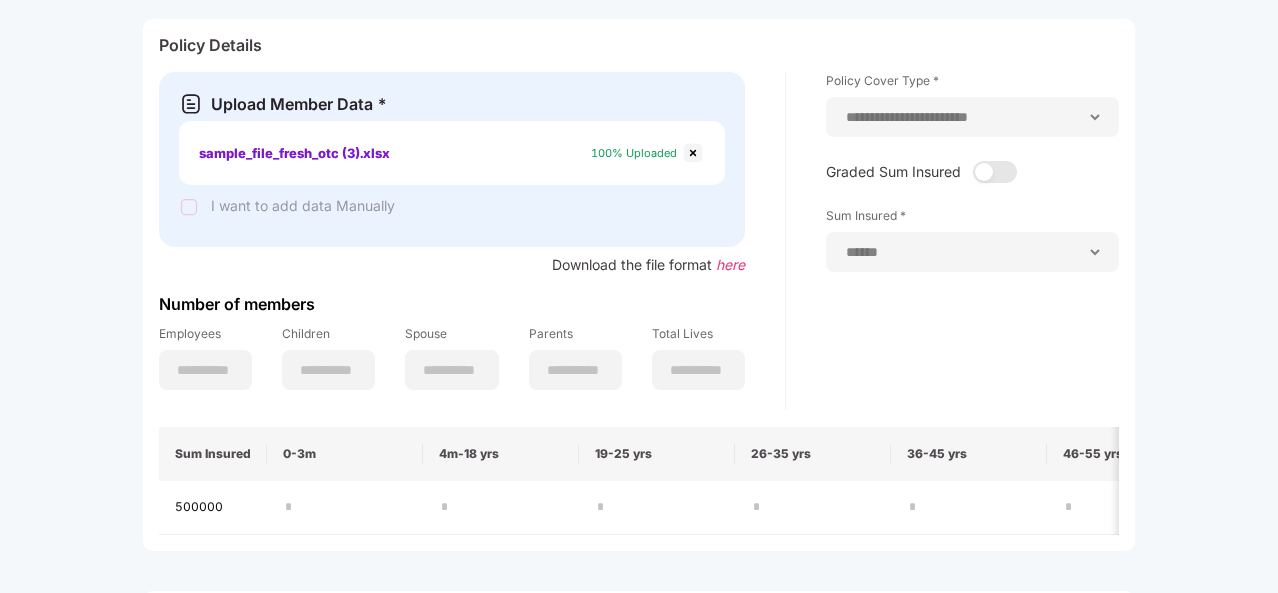 click at bounding box center [693, 153] 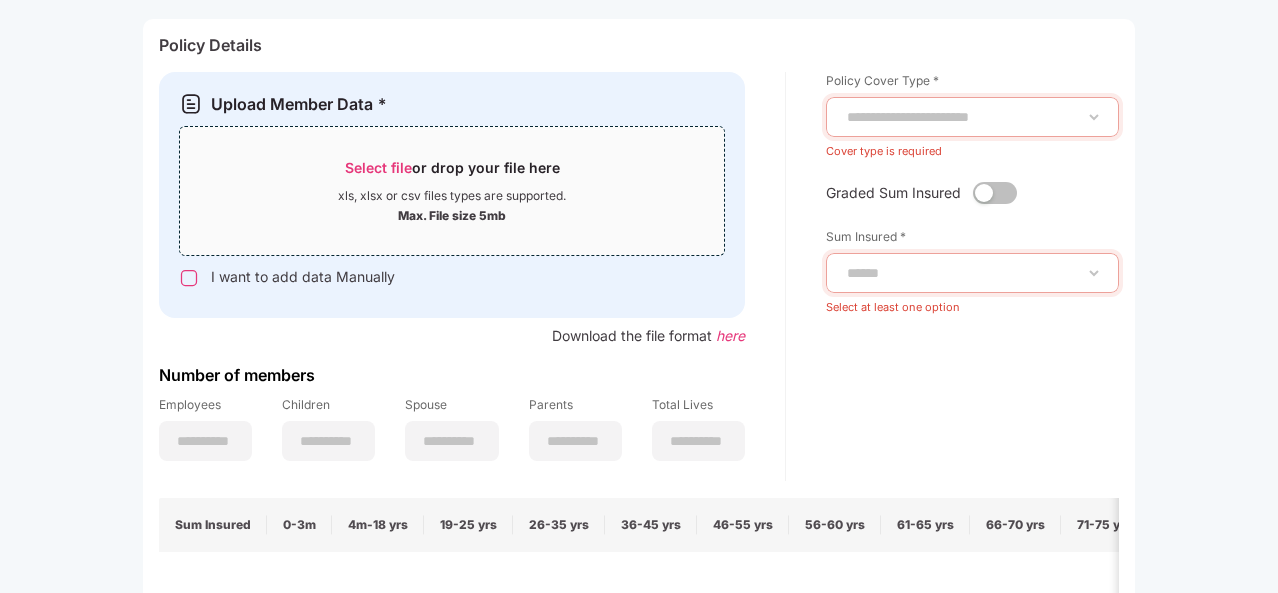 click on "Select file" at bounding box center (378, 167) 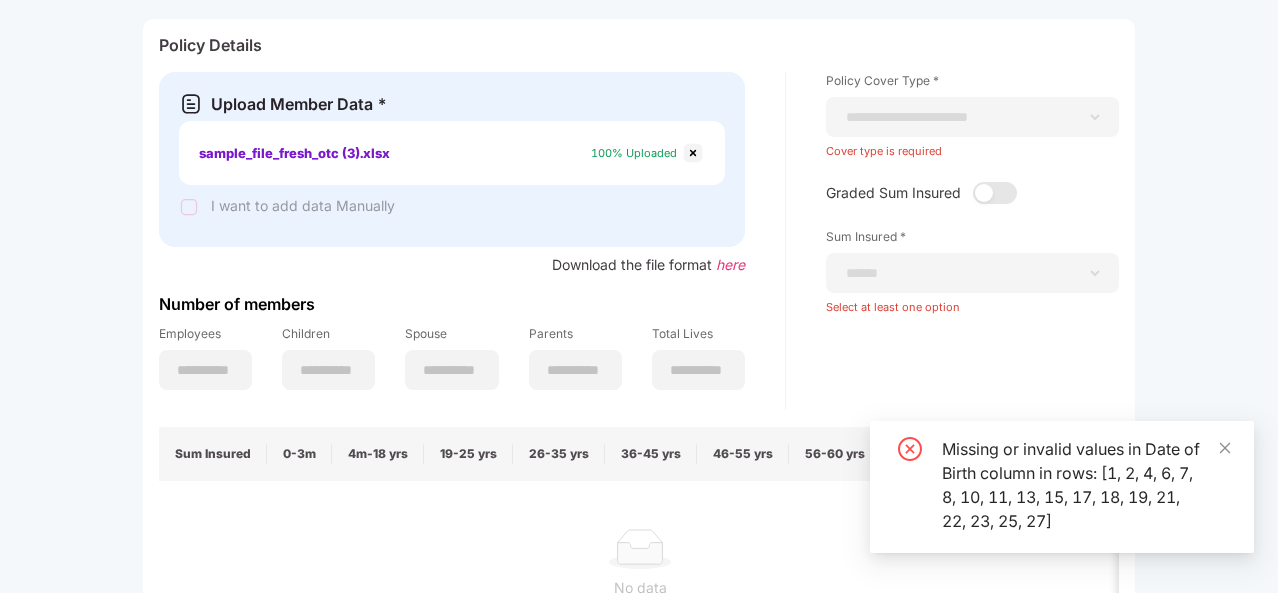 click on "**********" at bounding box center [972, 117] 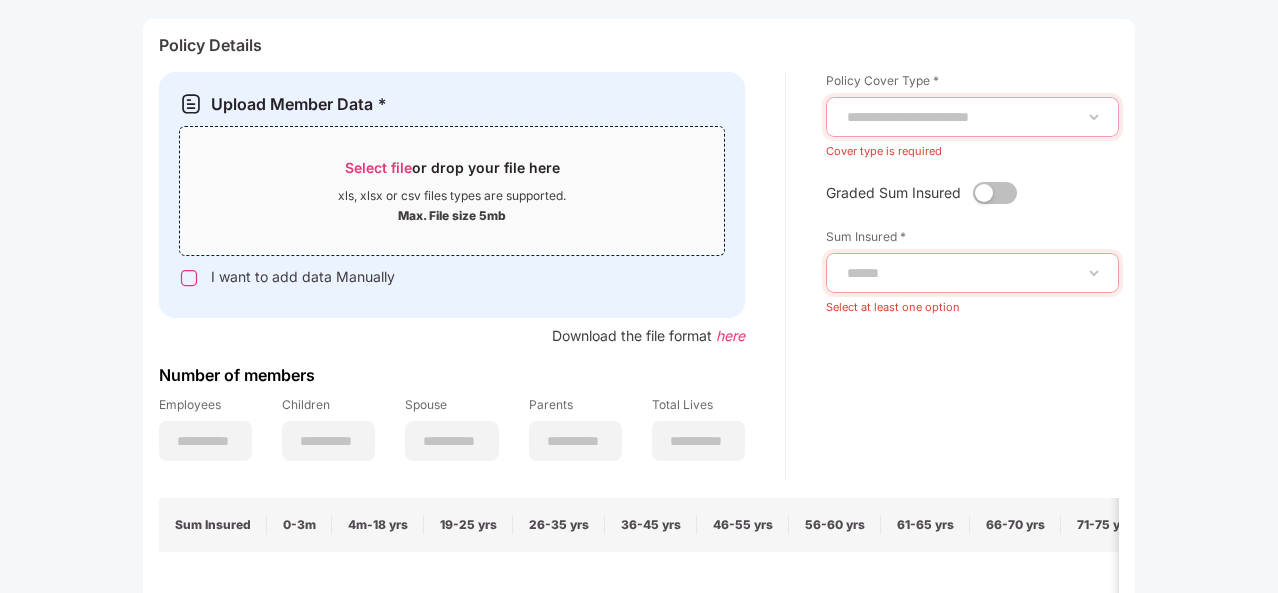 click on "**********" at bounding box center [972, 117] 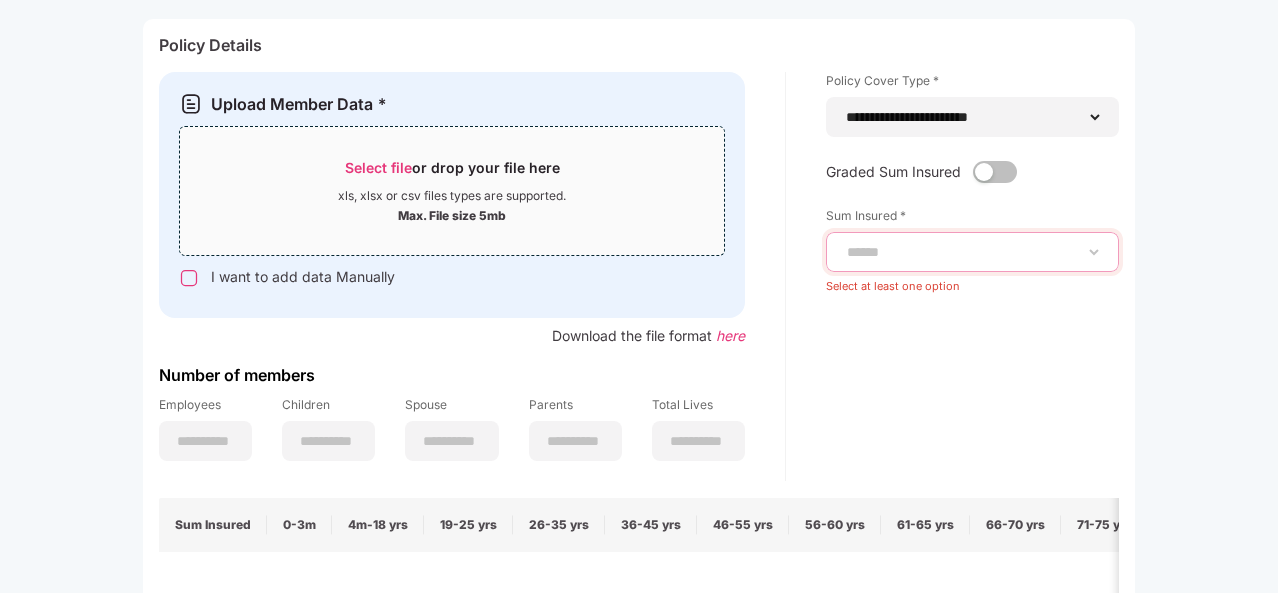click on "**********" at bounding box center (972, 252) 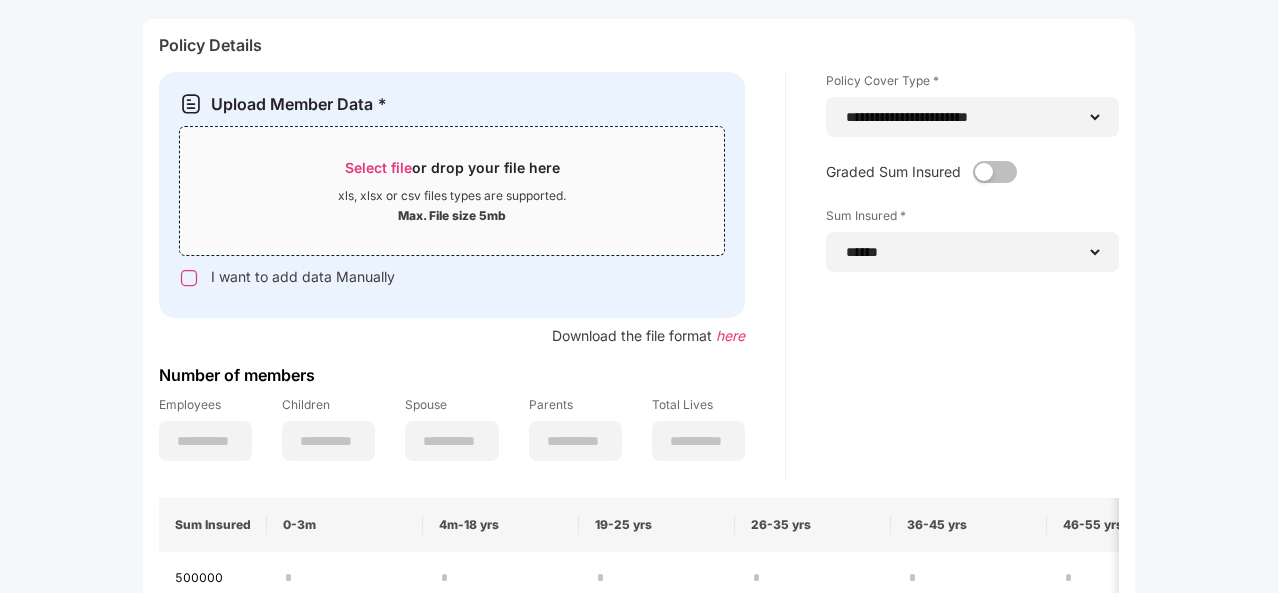 click on "Select file  or drop your file here" at bounding box center (452, 173) 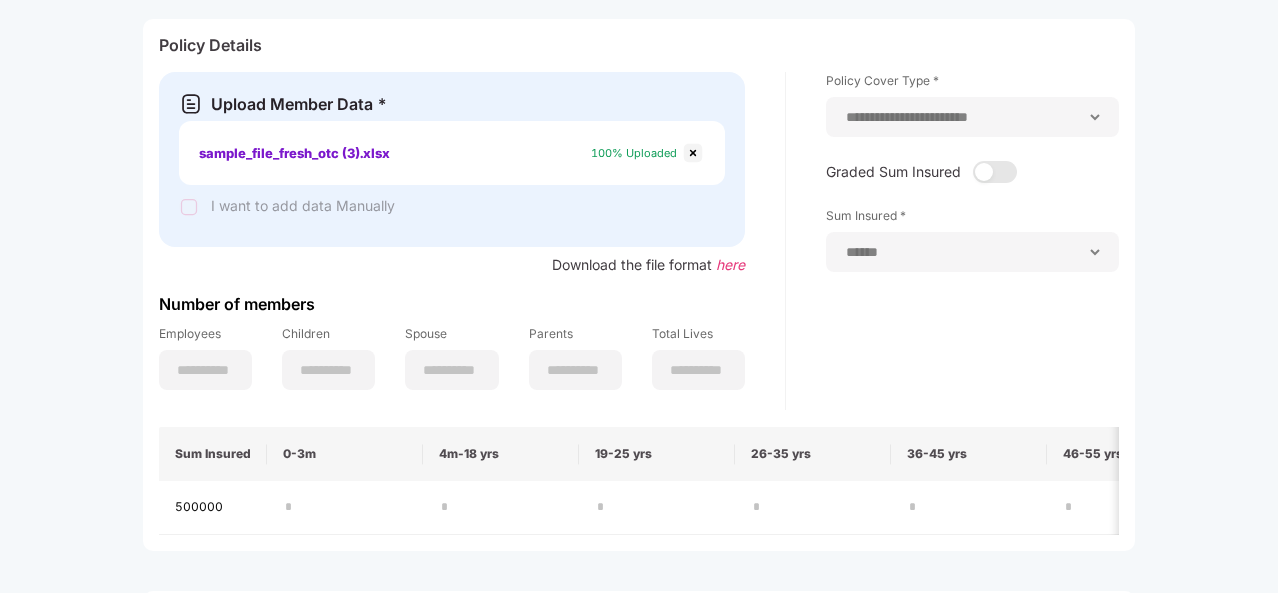 click at bounding box center (693, 153) 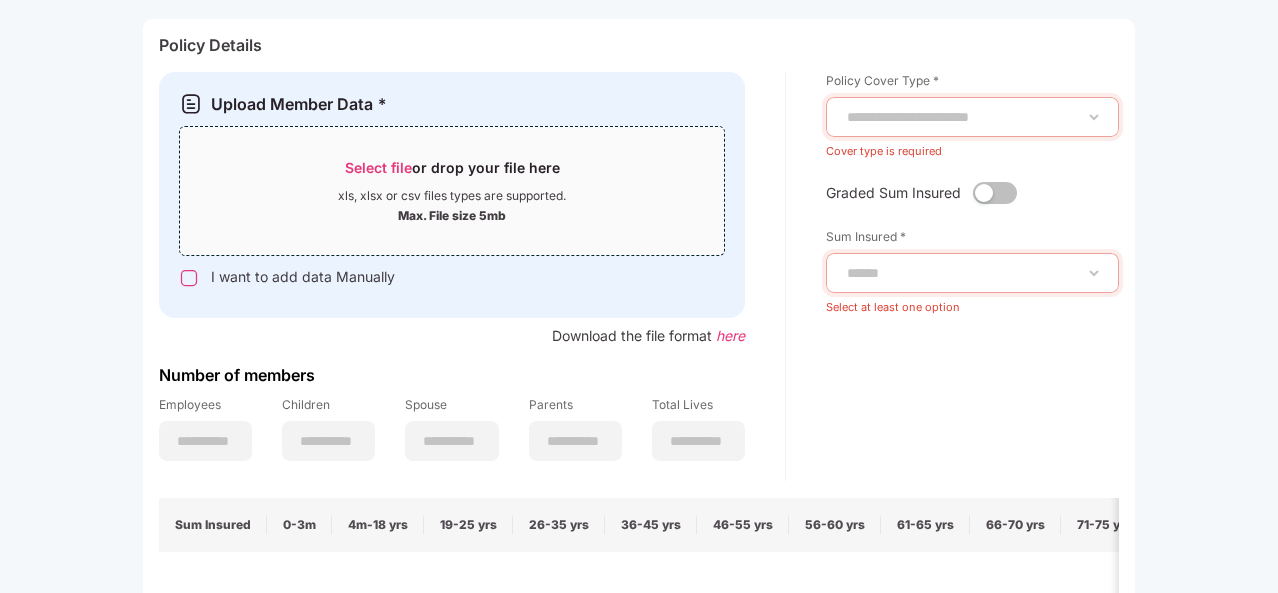 click on "Select file" at bounding box center (378, 167) 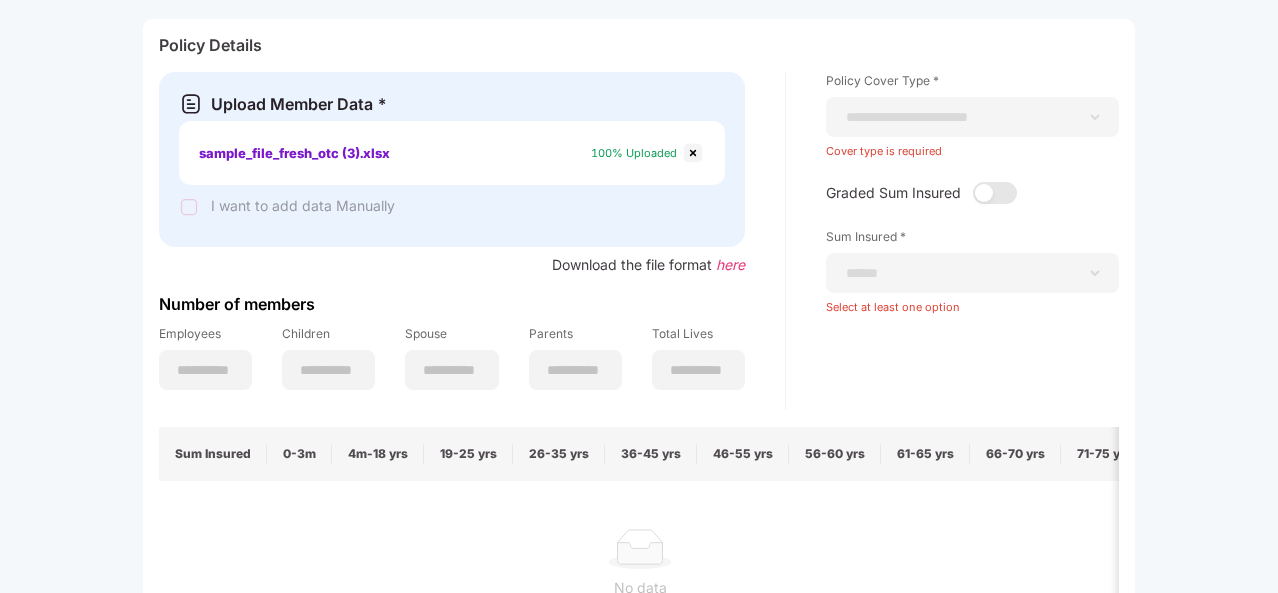 click at bounding box center [693, 153] 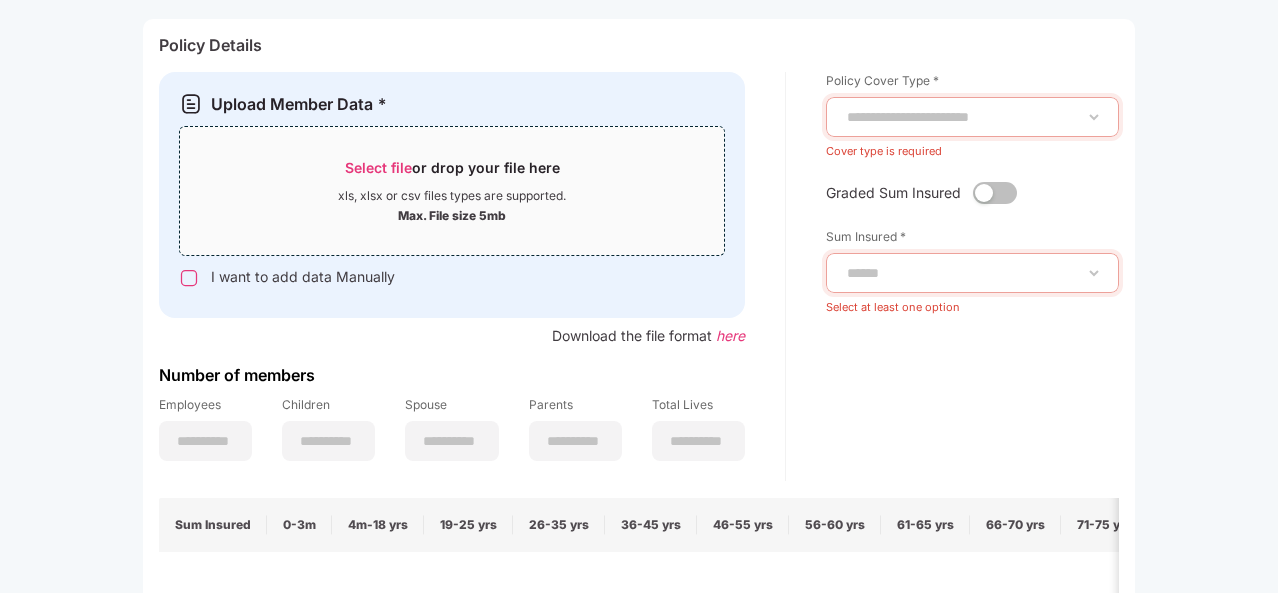 click on "Select file" at bounding box center (378, 167) 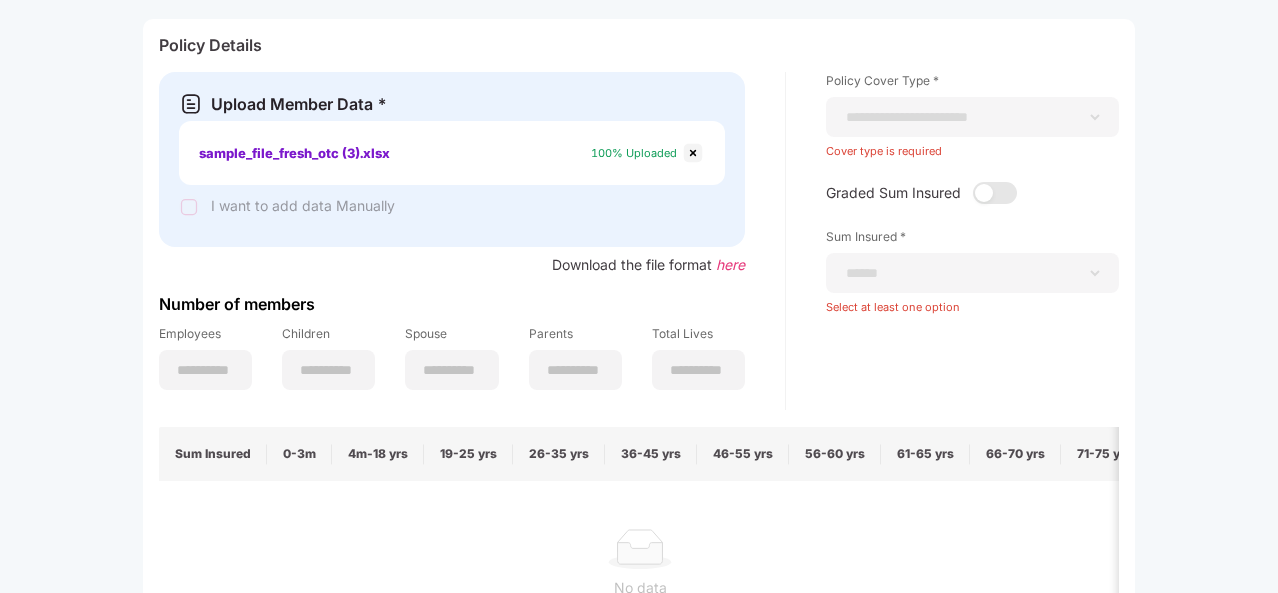 click at bounding box center [693, 153] 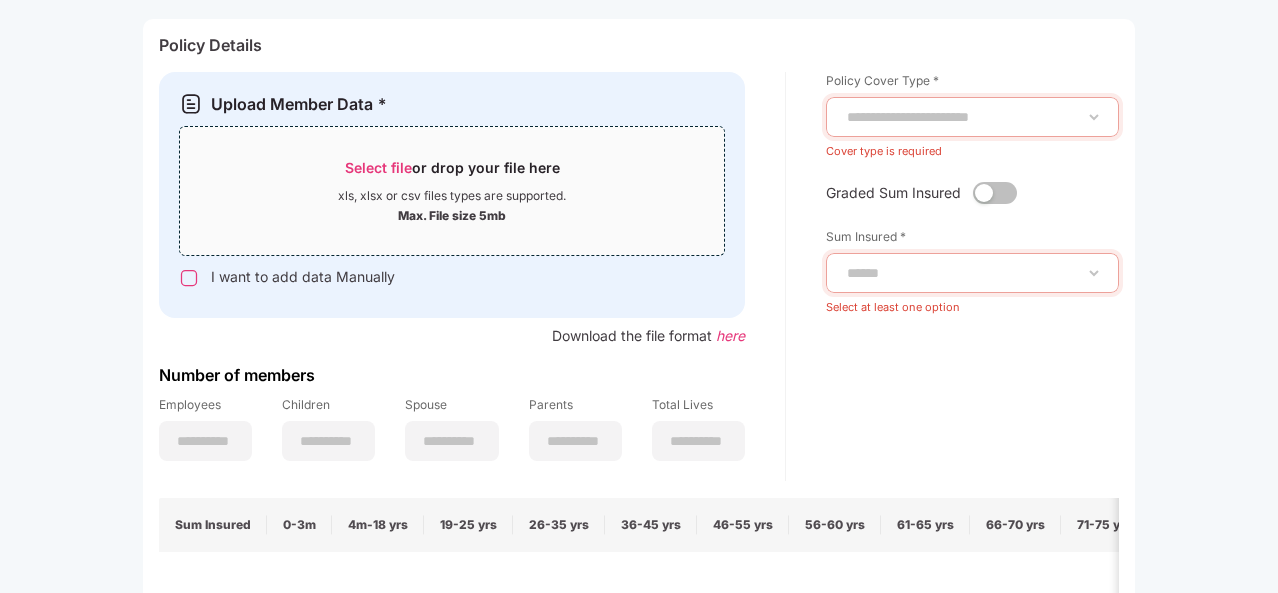 click on "Select file" at bounding box center (378, 167) 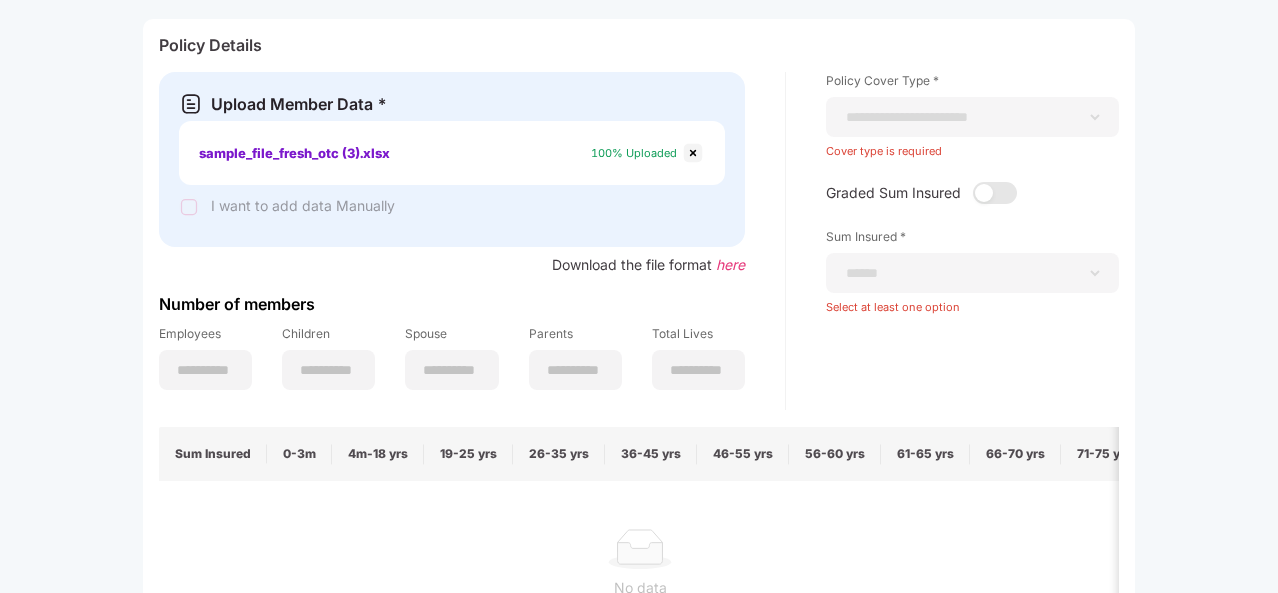 click at bounding box center (693, 153) 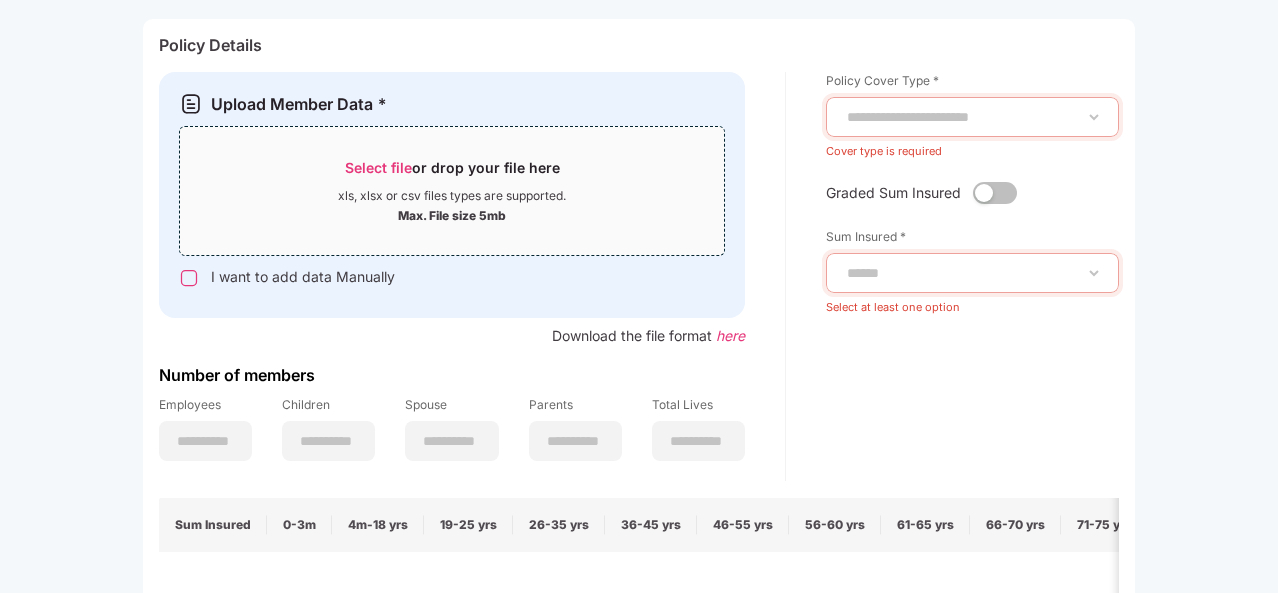 click on "Select file" at bounding box center (378, 167) 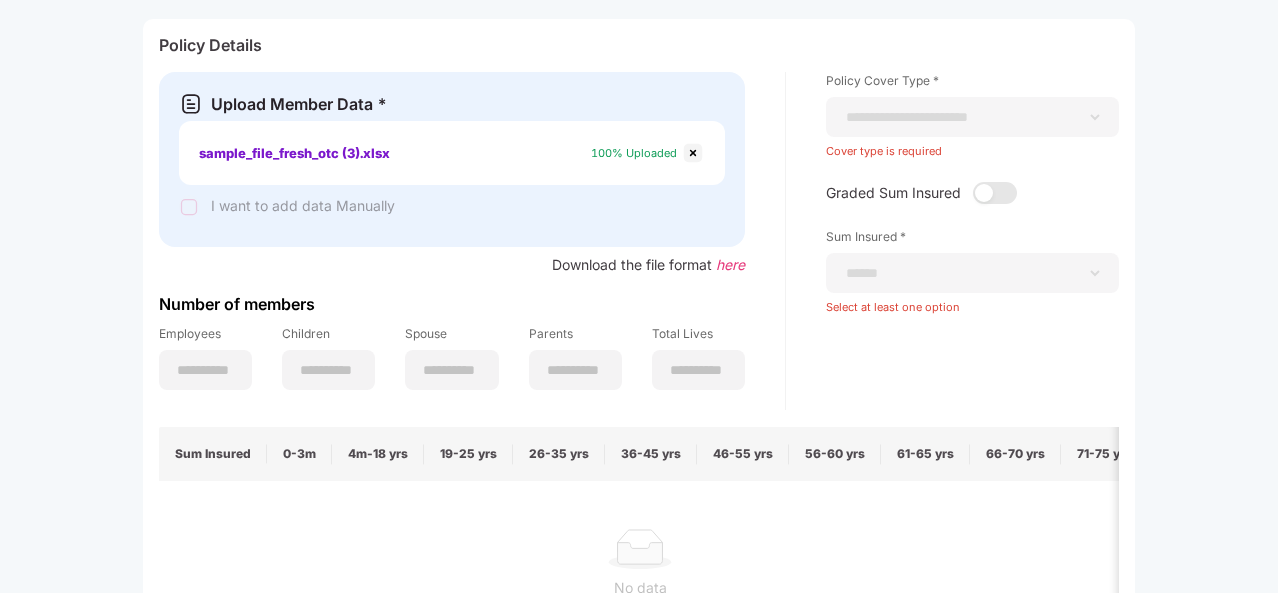click at bounding box center (693, 153) 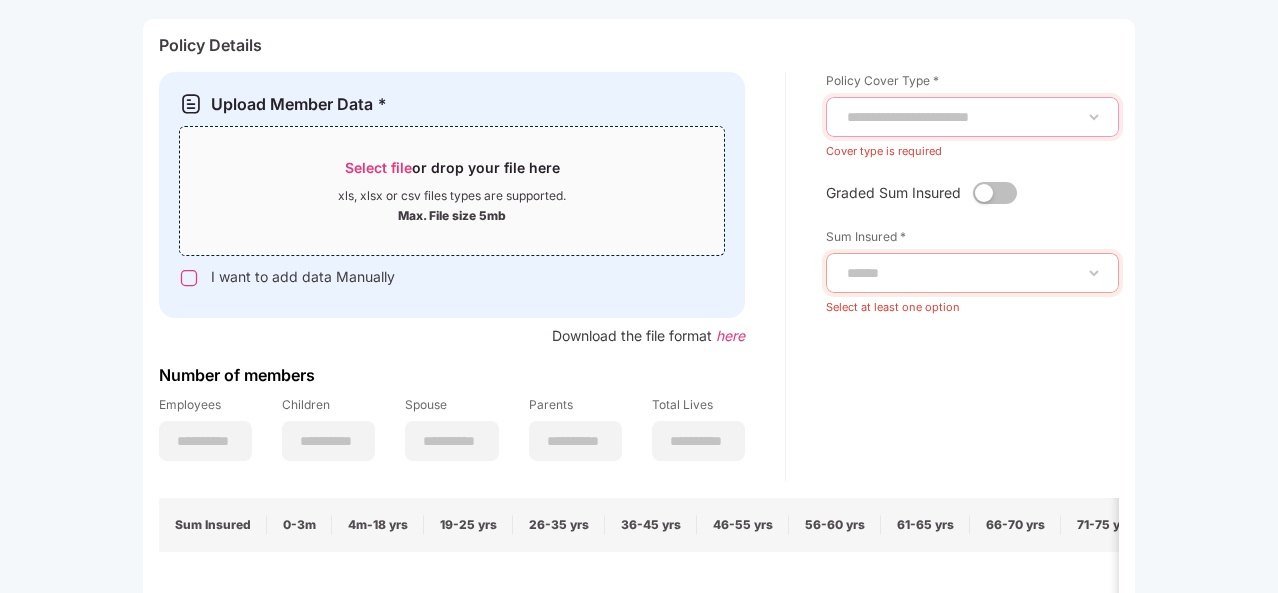 click on "**********" at bounding box center (972, 117) 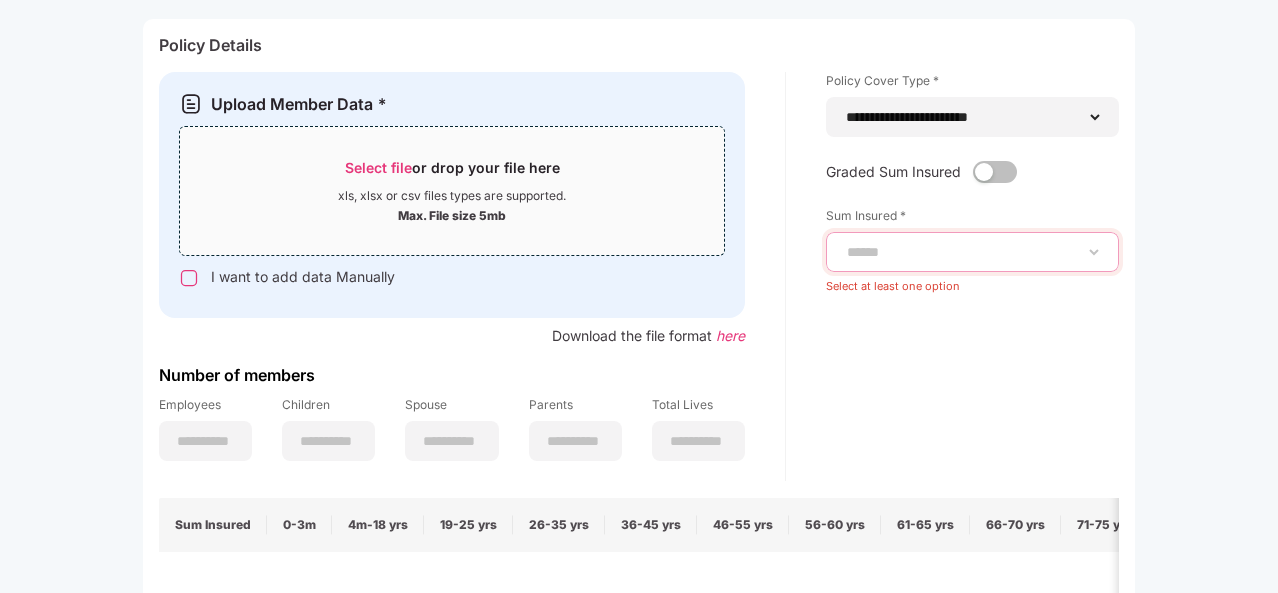 click on "**********" at bounding box center (972, 252) 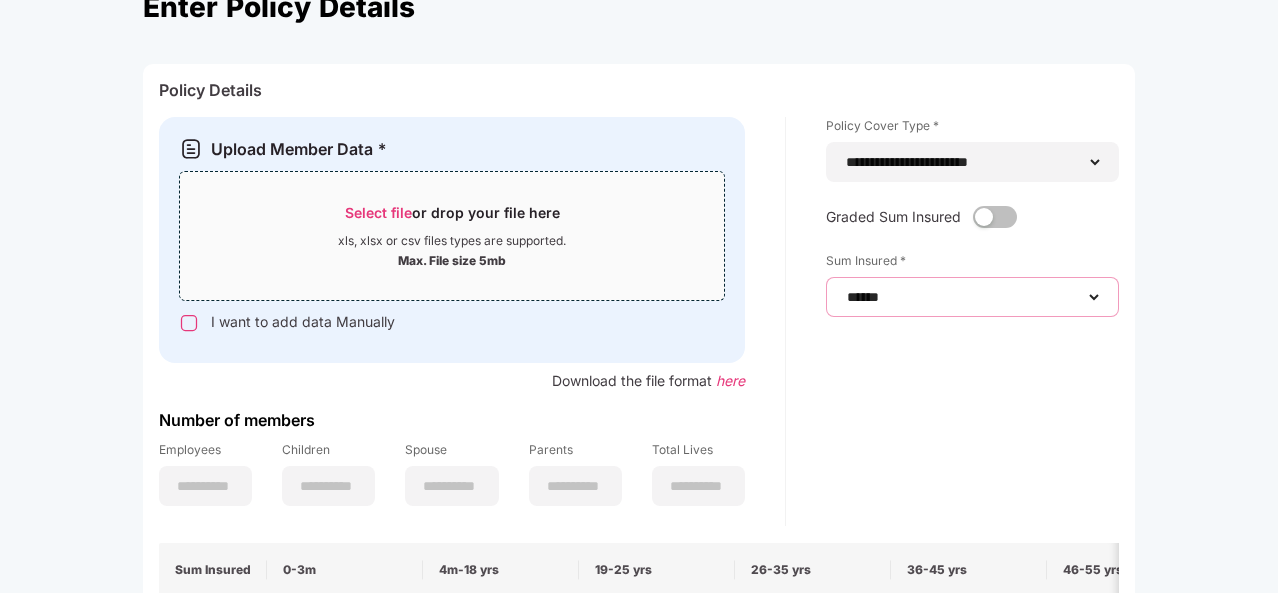 scroll, scrollTop: 128, scrollLeft: 0, axis: vertical 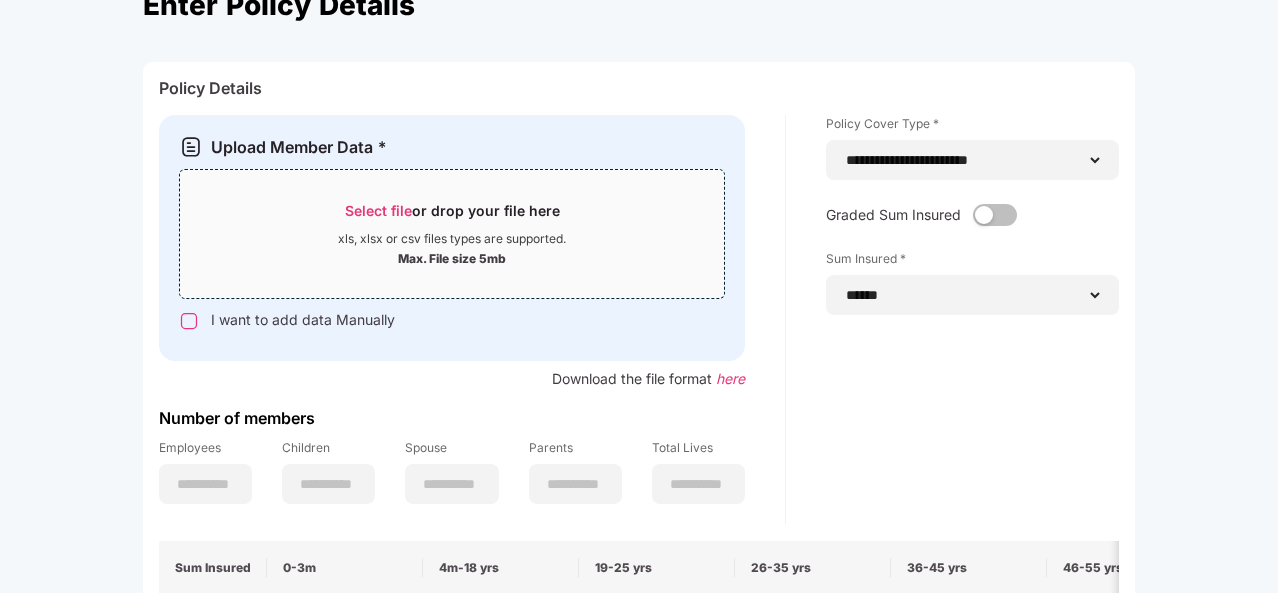 click on "Select file" at bounding box center (378, 210) 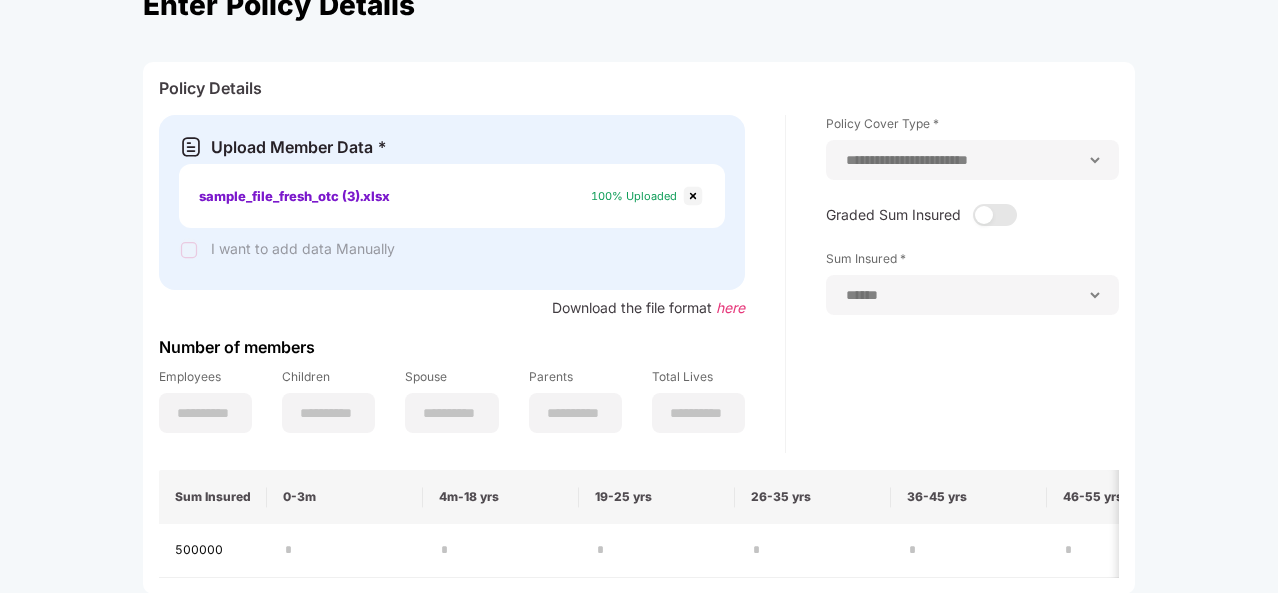 click at bounding box center (693, 196) 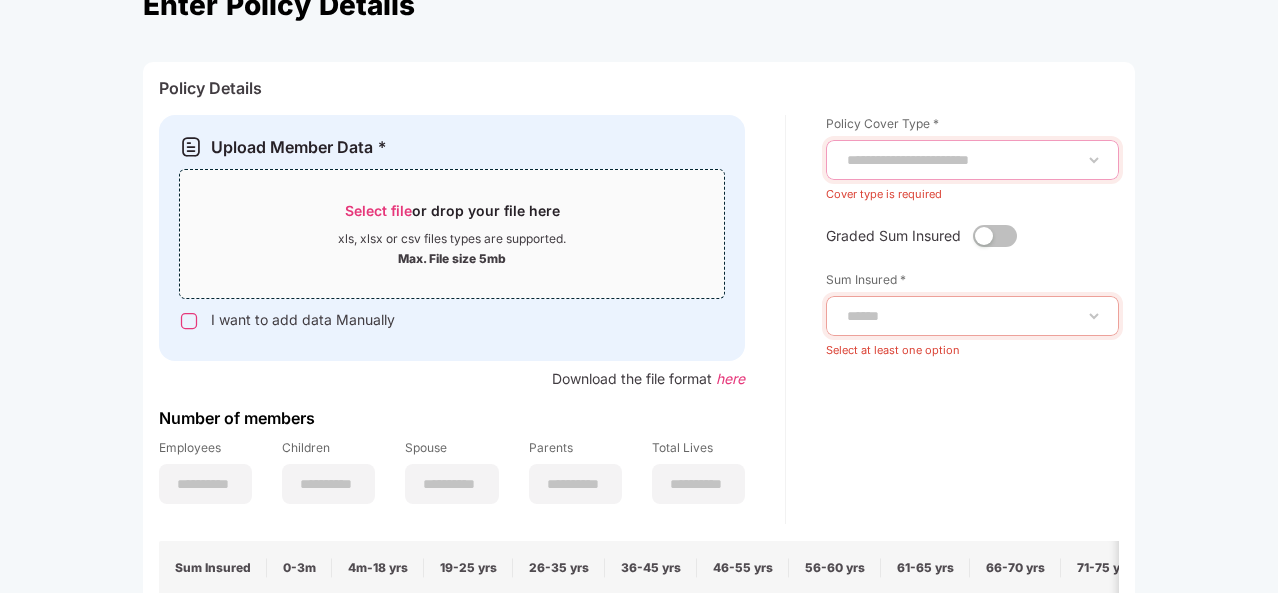 click on "**********" at bounding box center (972, 160) 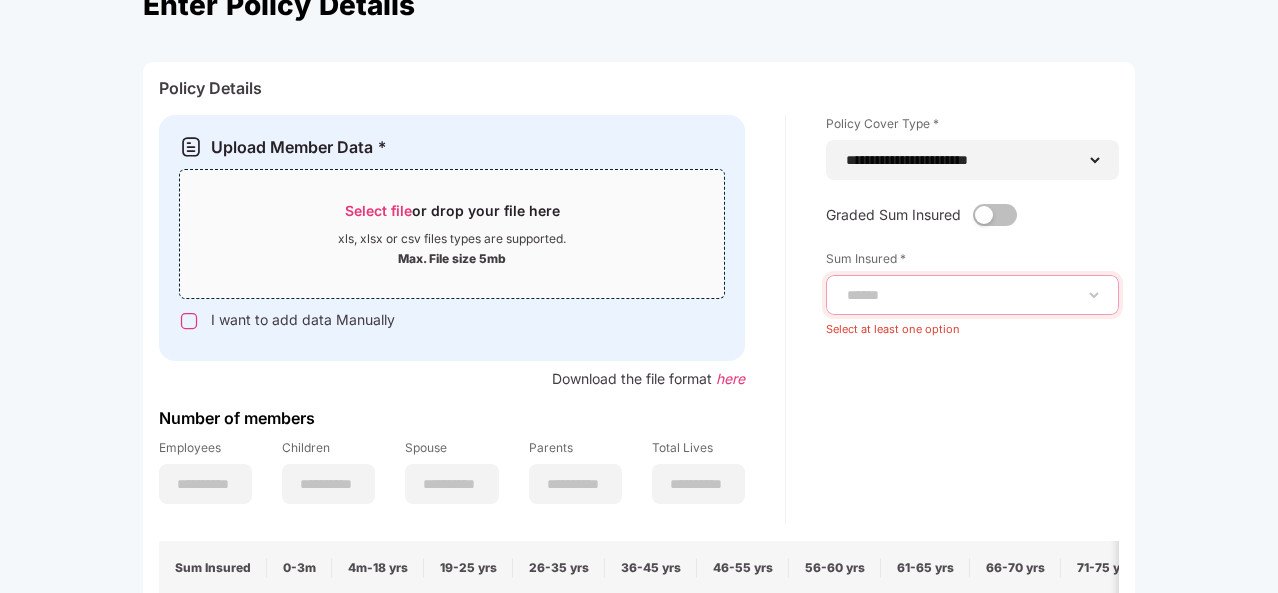 click on "**********" at bounding box center (972, 295) 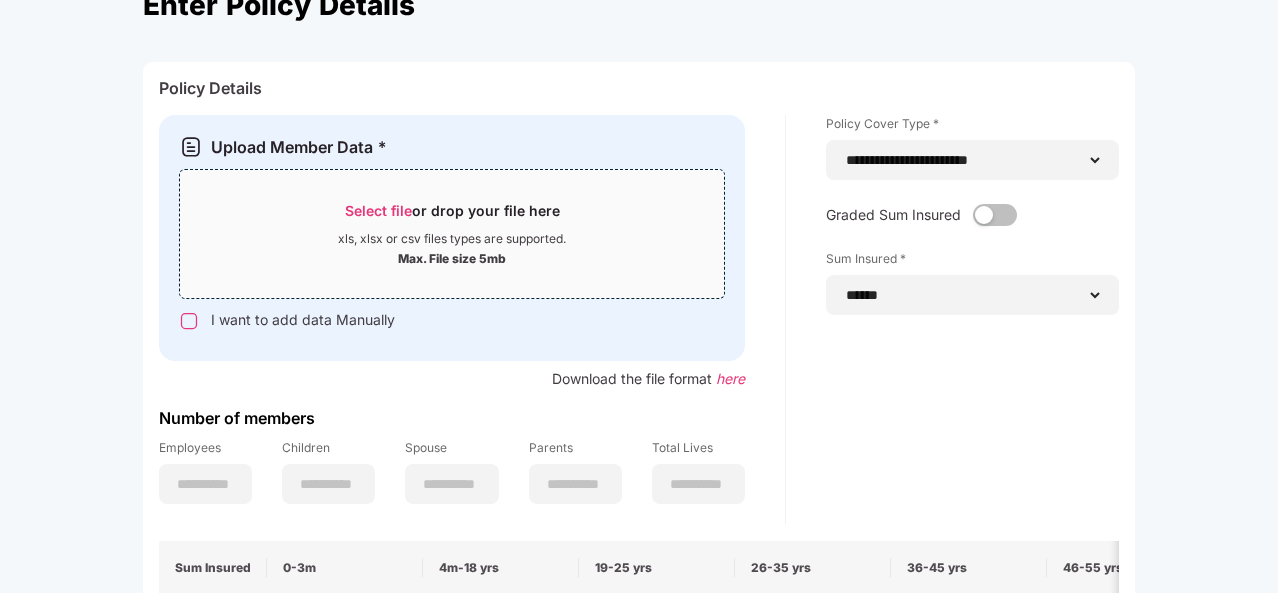 click on "Select file" at bounding box center (378, 210) 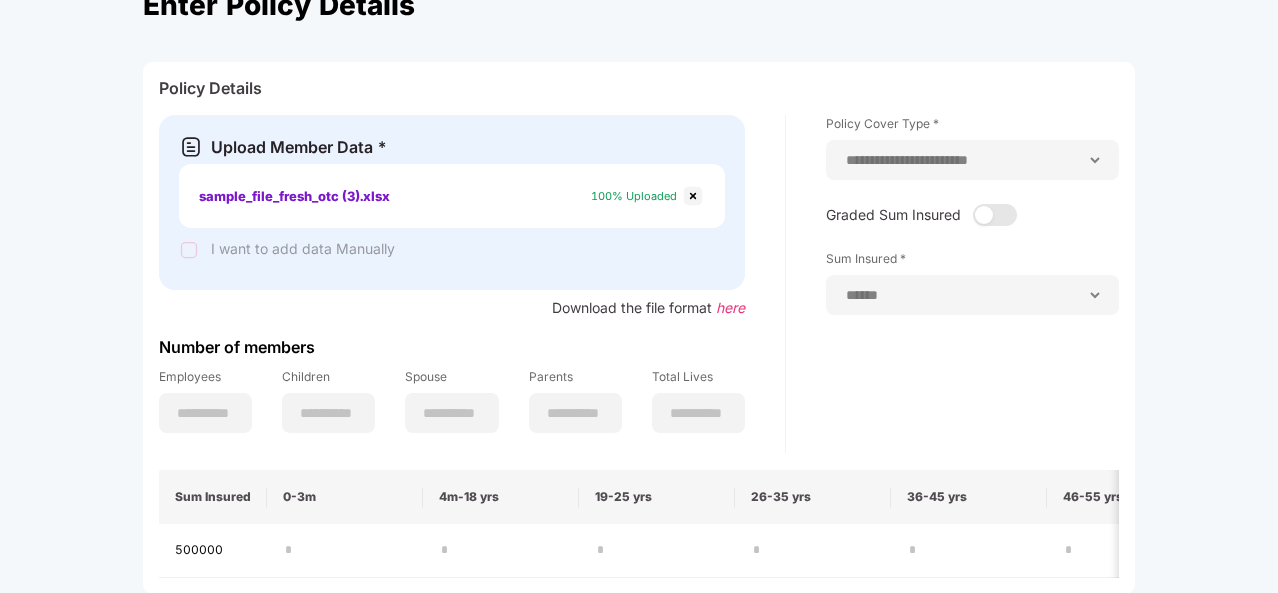 click at bounding box center [693, 196] 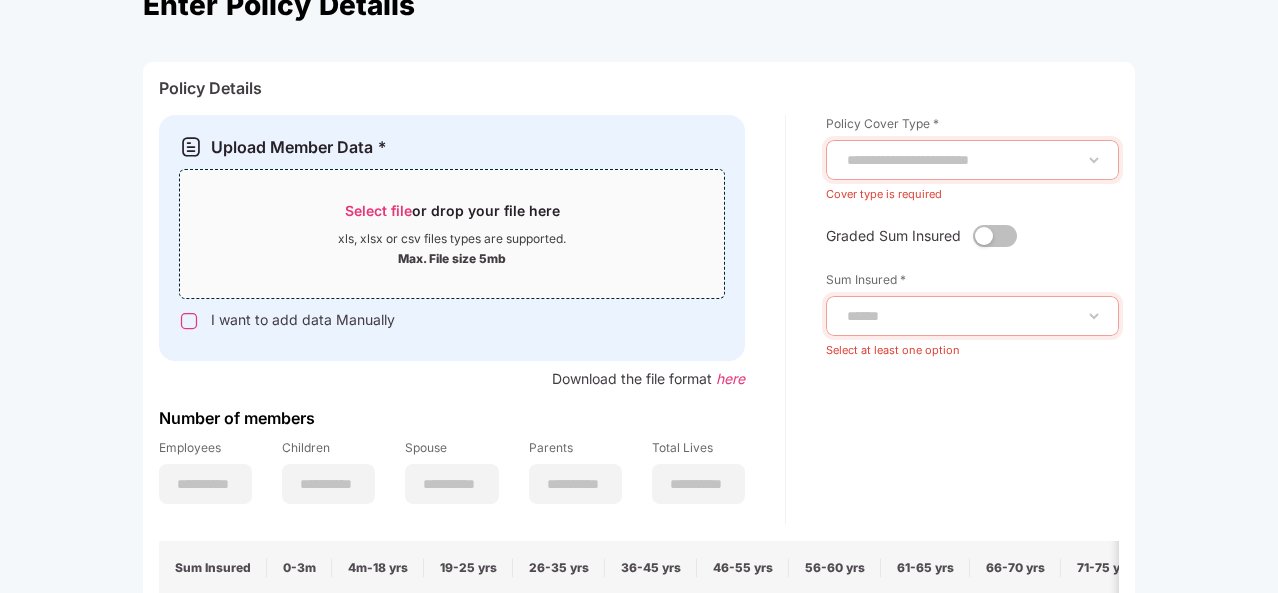click on "Select file" at bounding box center [378, 210] 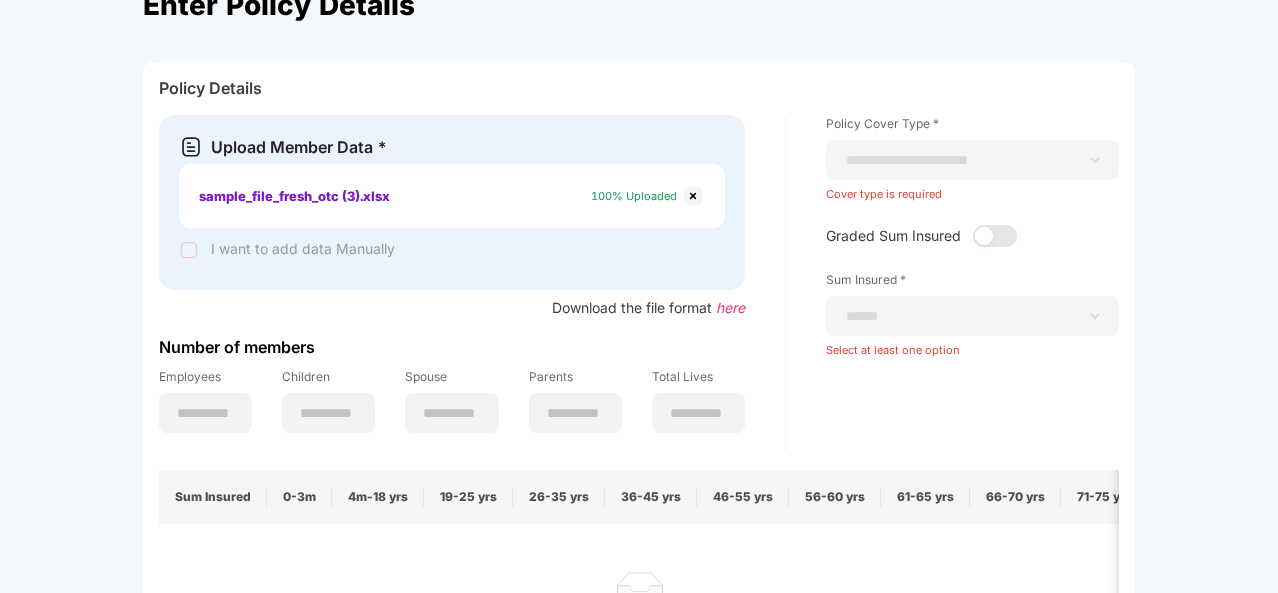 click at bounding box center (693, 196) 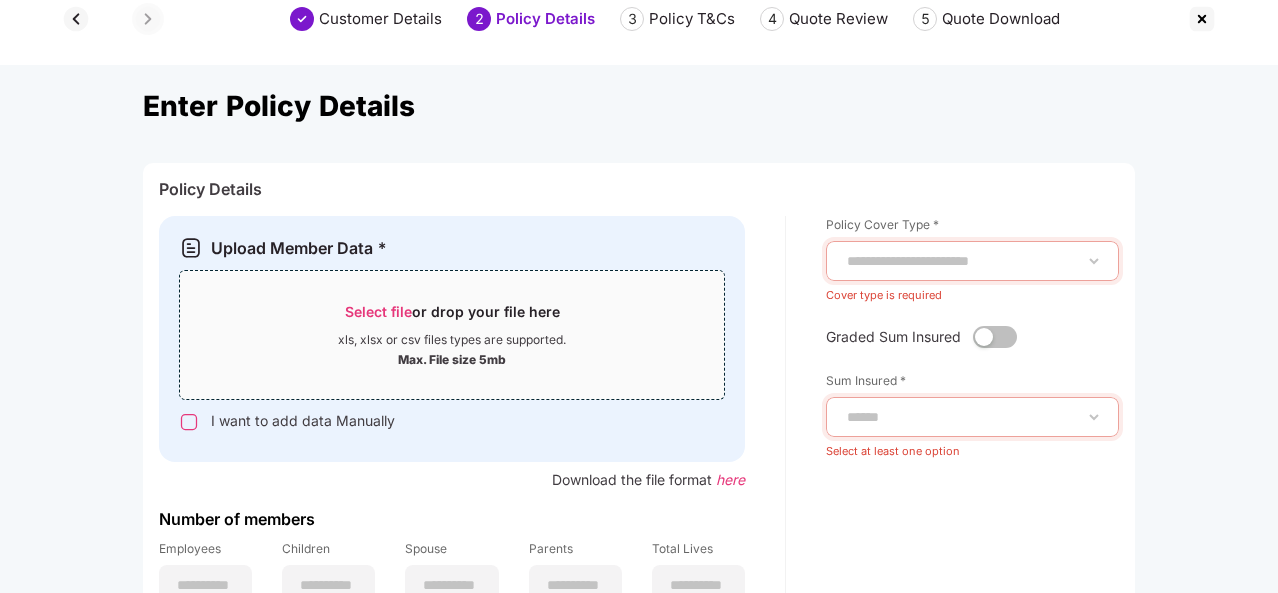scroll, scrollTop: 0, scrollLeft: 0, axis: both 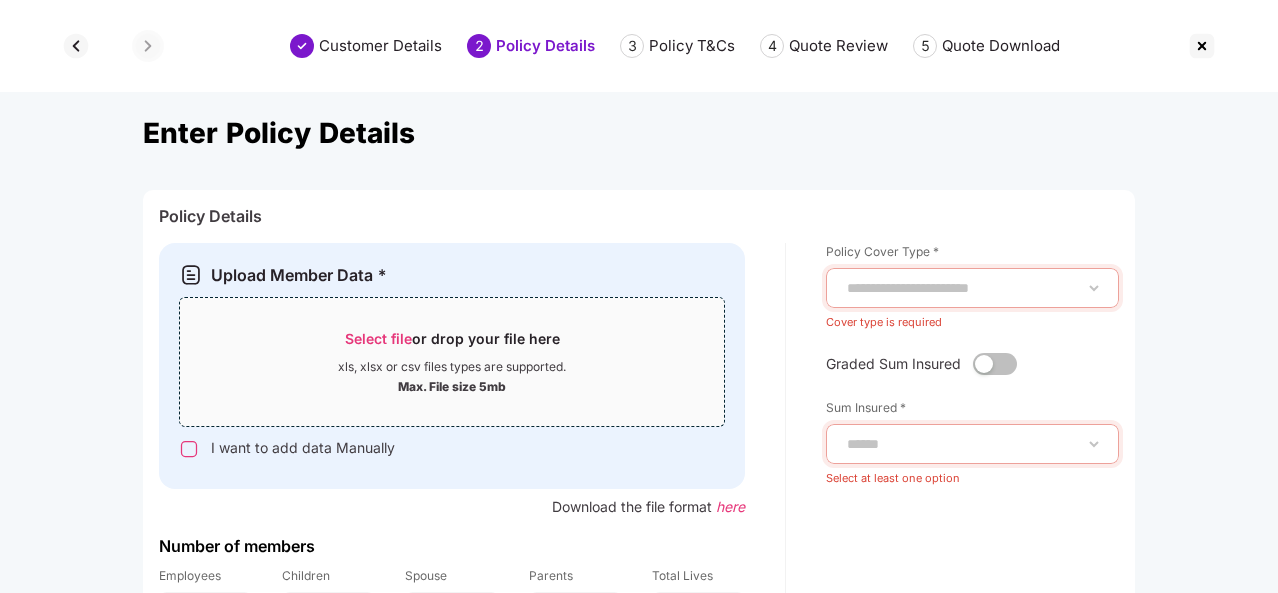 click at bounding box center (189, 449) 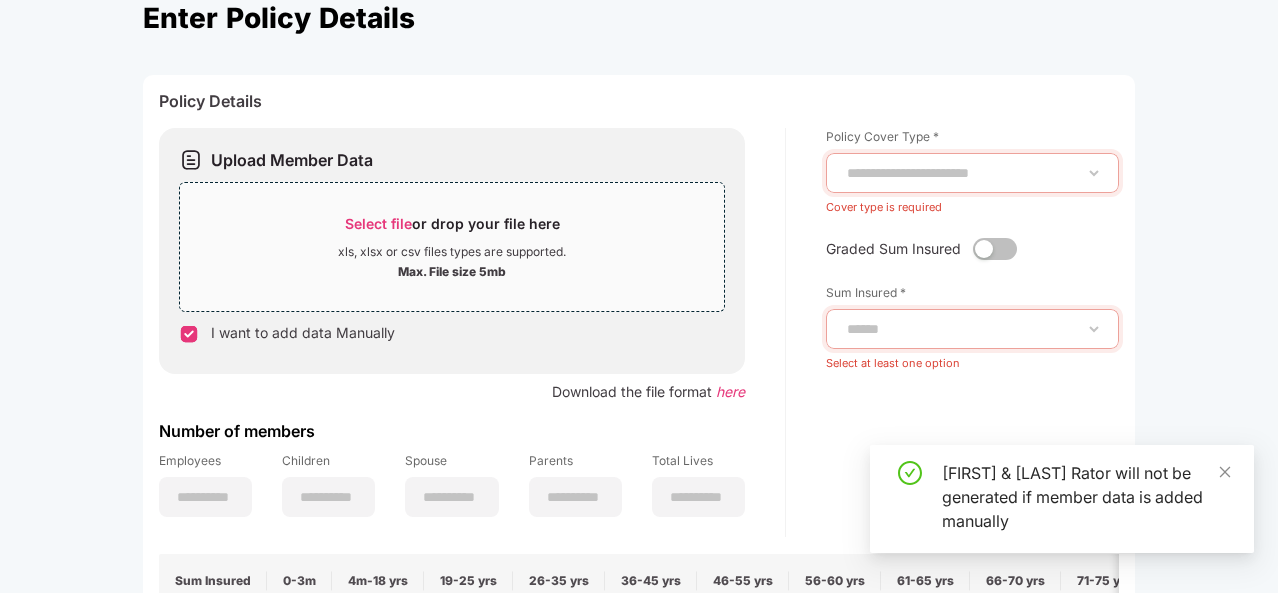 scroll, scrollTop: 116, scrollLeft: 0, axis: vertical 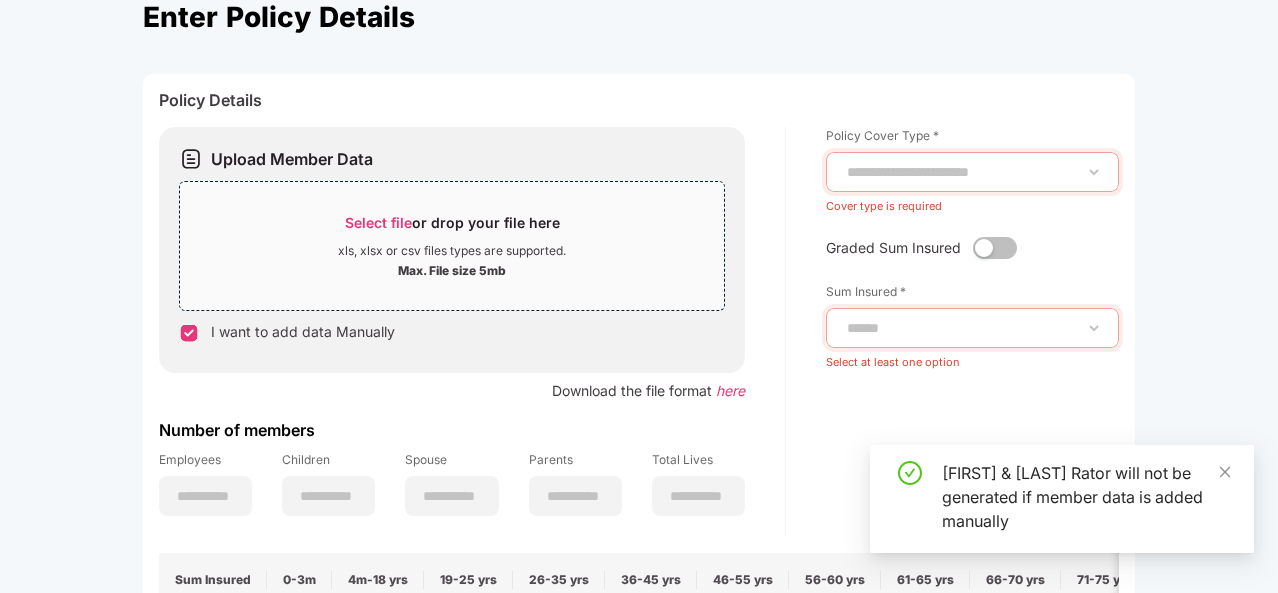 click at bounding box center [189, 333] 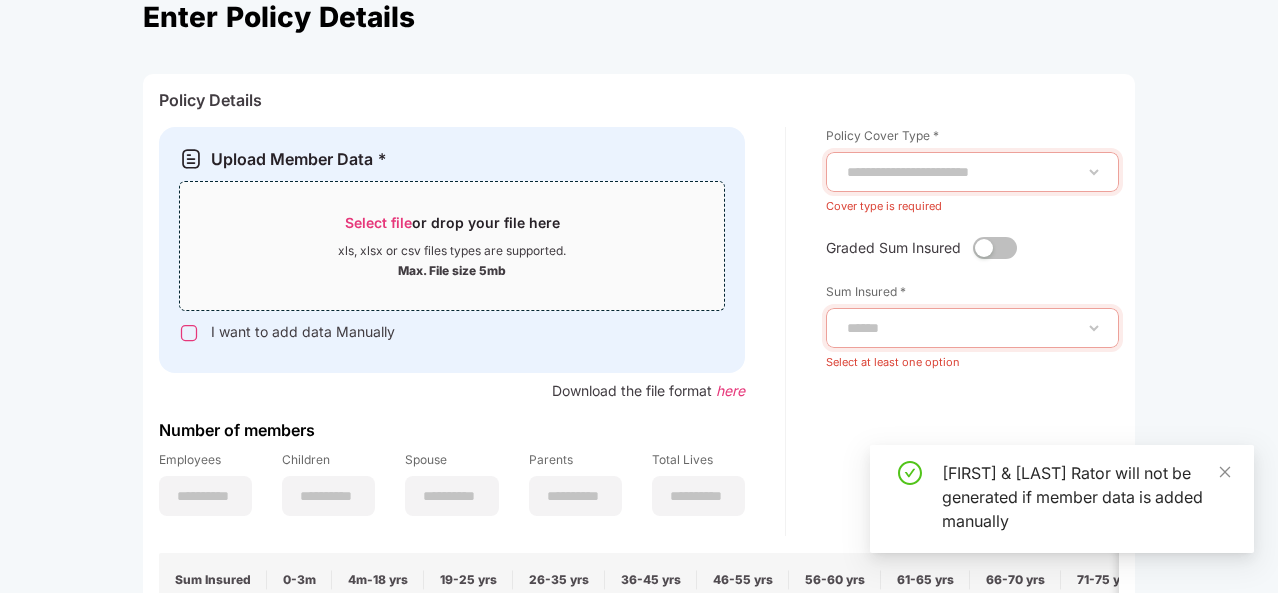 click at bounding box center [189, 333] 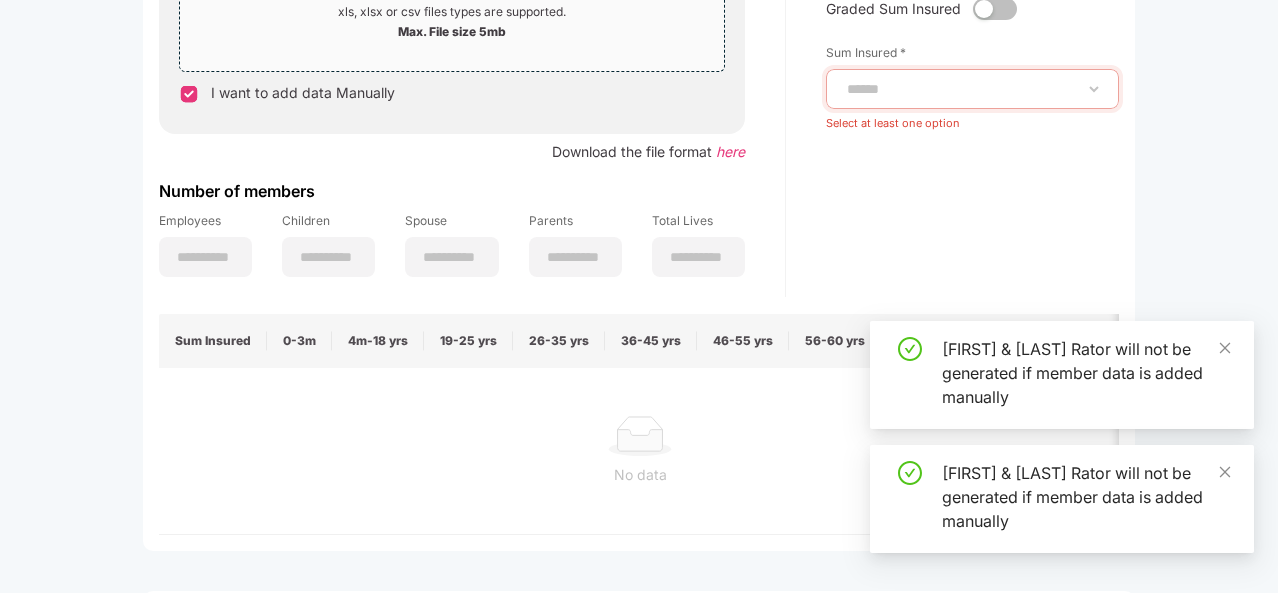 scroll, scrollTop: 411, scrollLeft: 0, axis: vertical 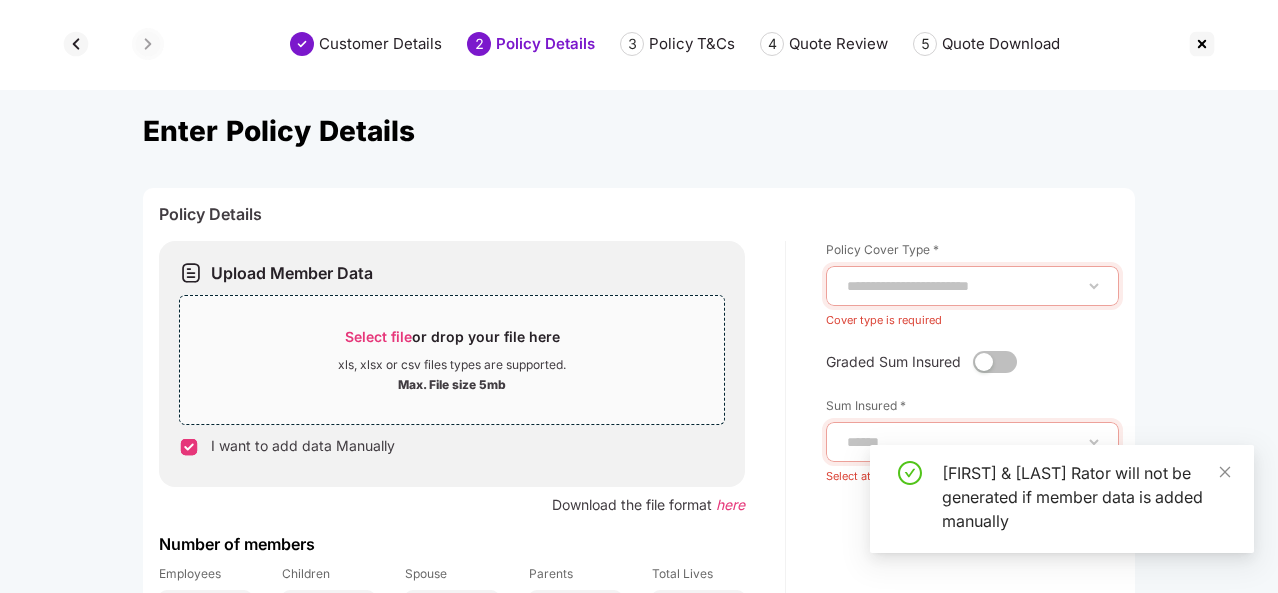 click at bounding box center [189, 447] 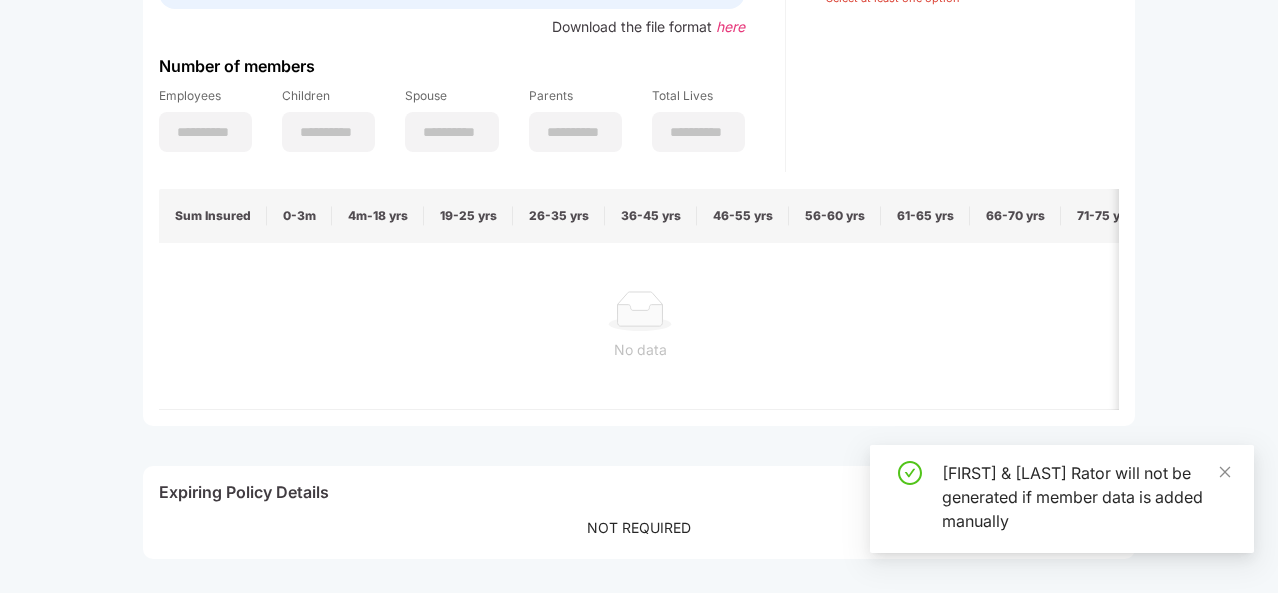 scroll, scrollTop: 0, scrollLeft: 0, axis: both 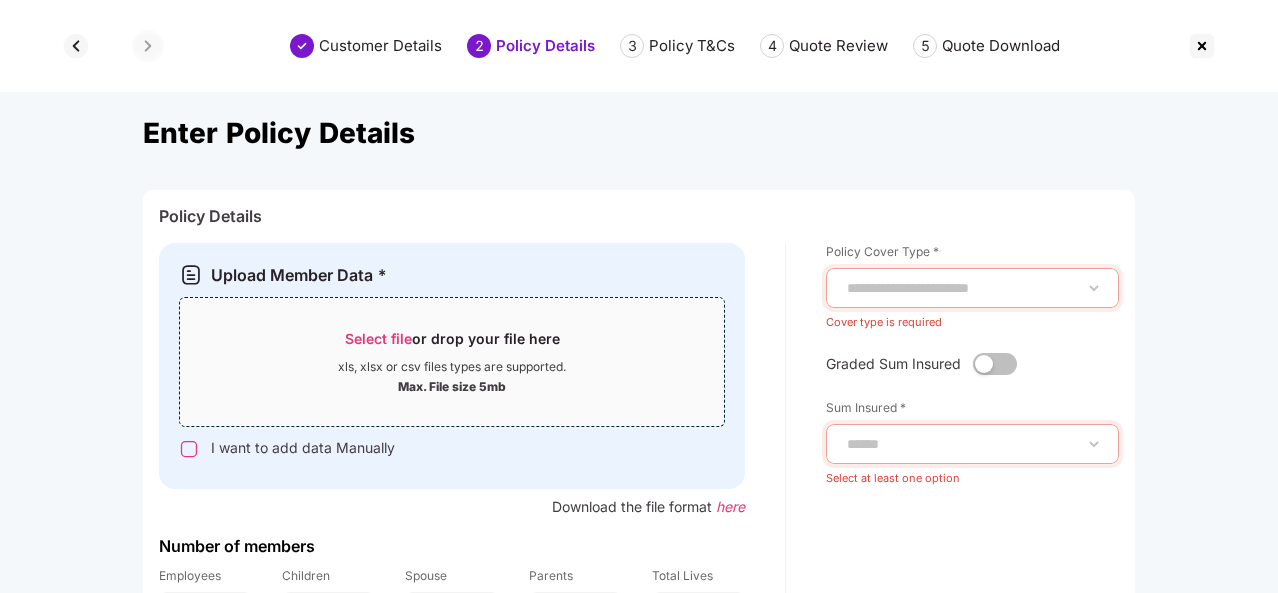 click on "Select file" at bounding box center (378, 338) 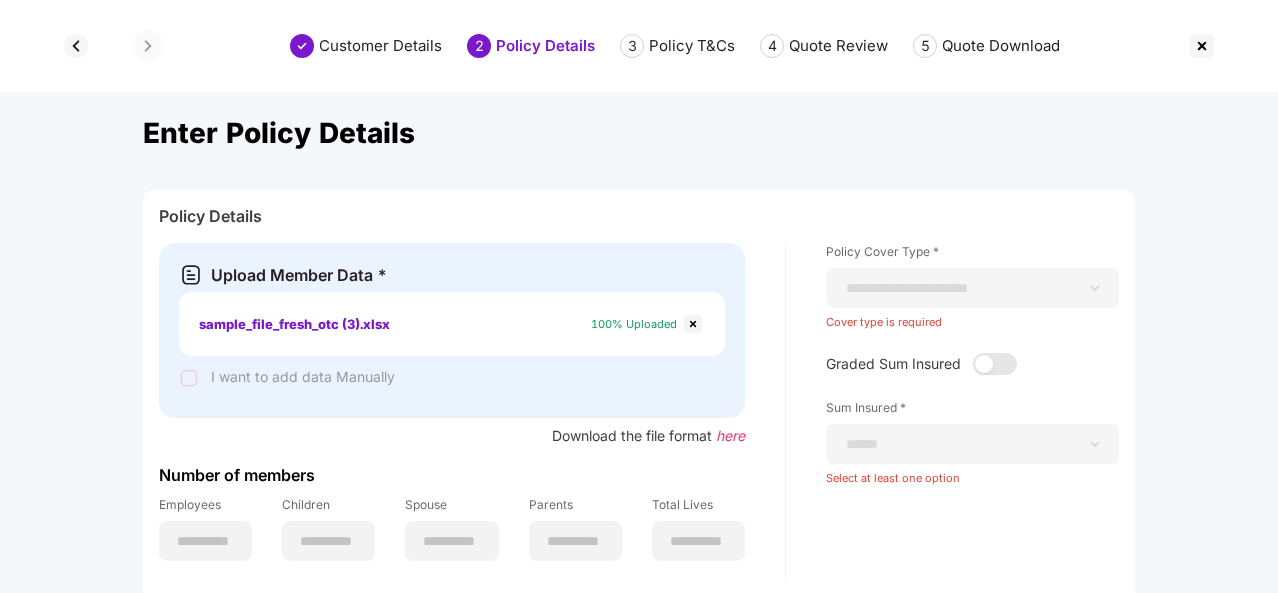 click at bounding box center [693, 324] 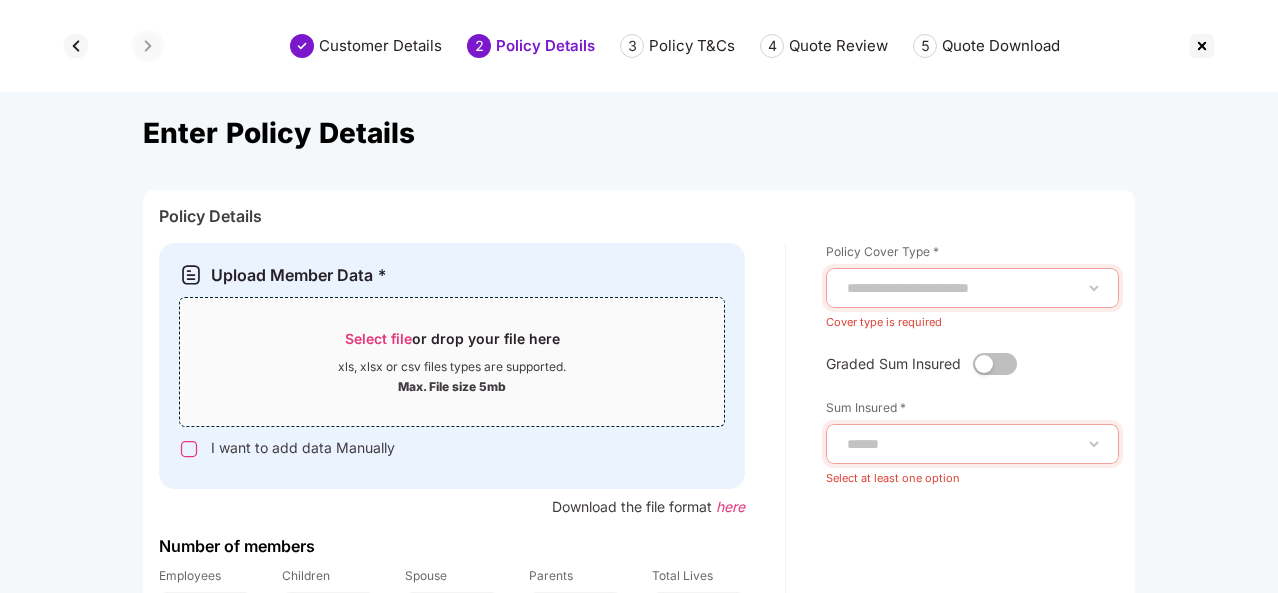 click on "Select file" at bounding box center [378, 338] 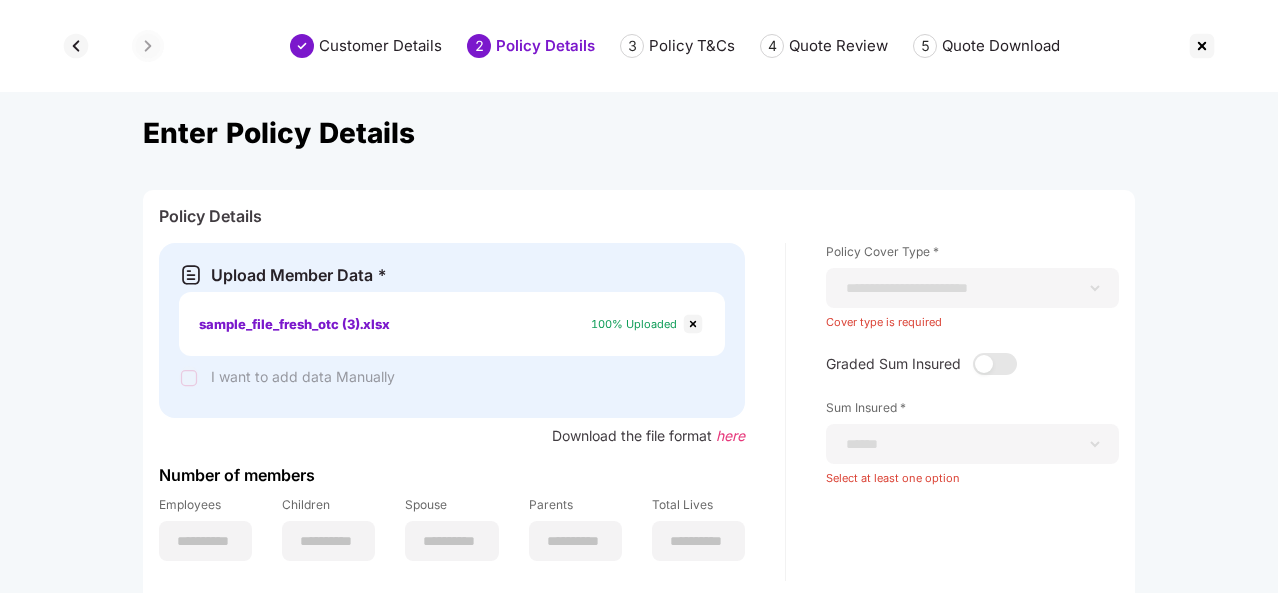 click at bounding box center [693, 324] 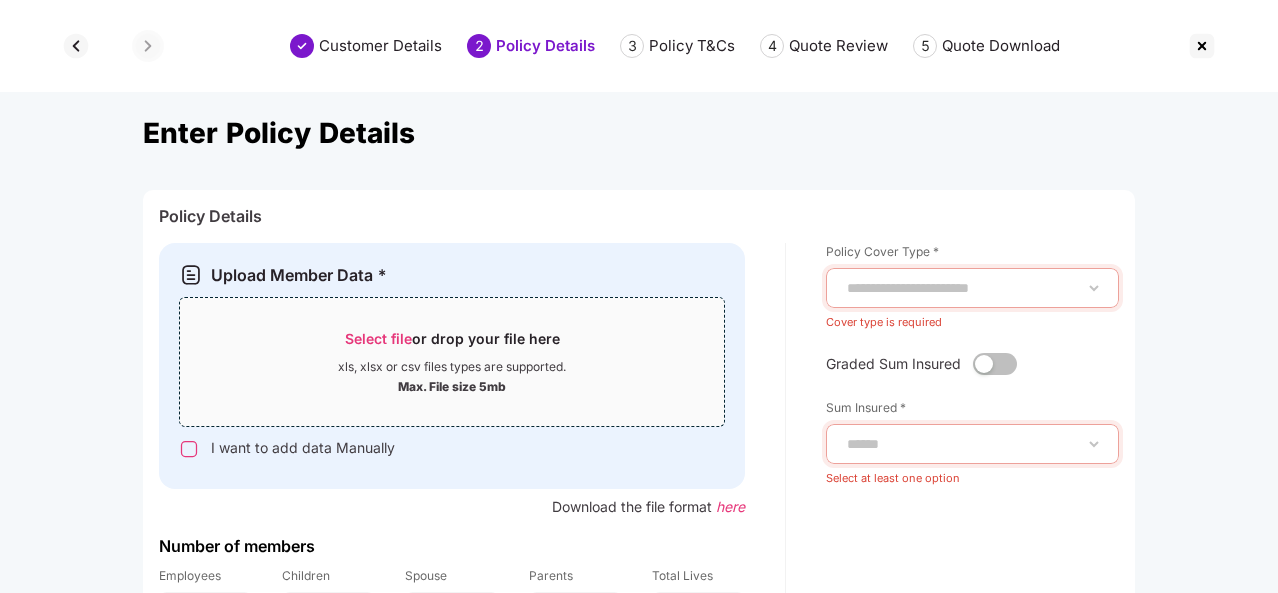 click on "Select file" at bounding box center [378, 338] 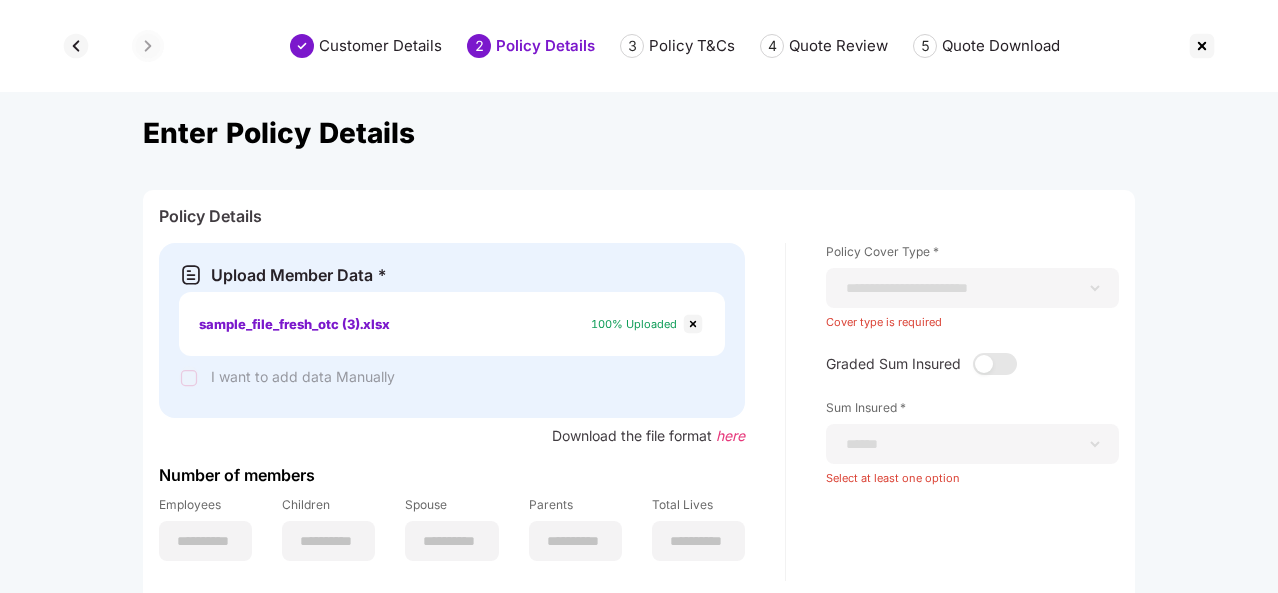 click at bounding box center (693, 324) 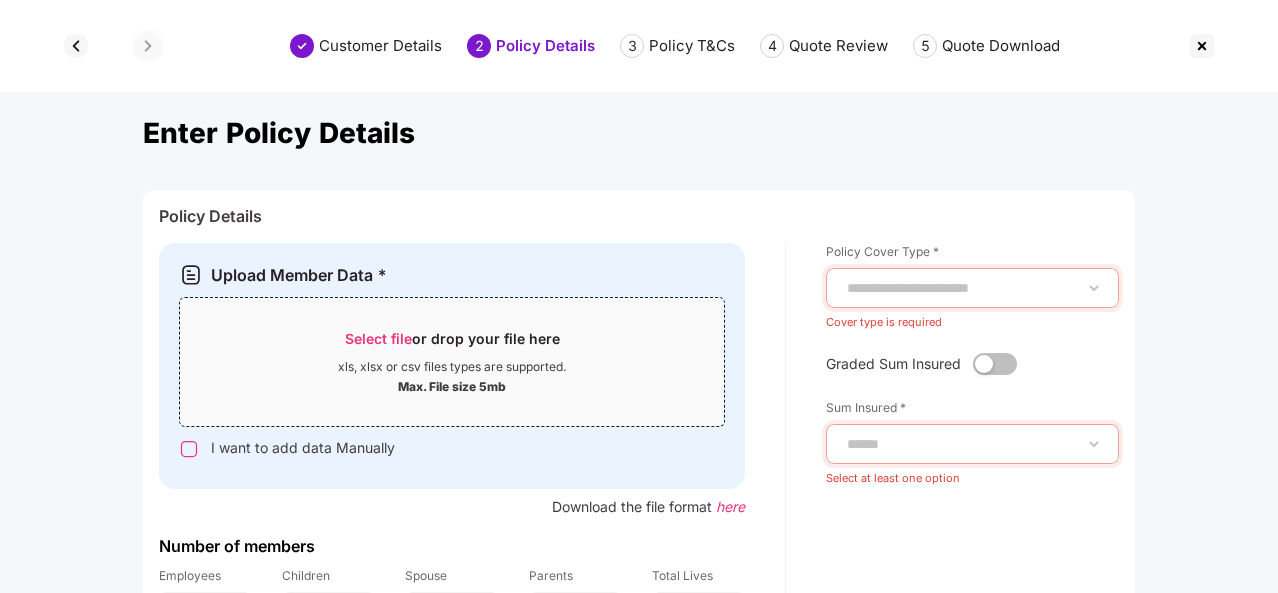 click on "Select file" at bounding box center [378, 338] 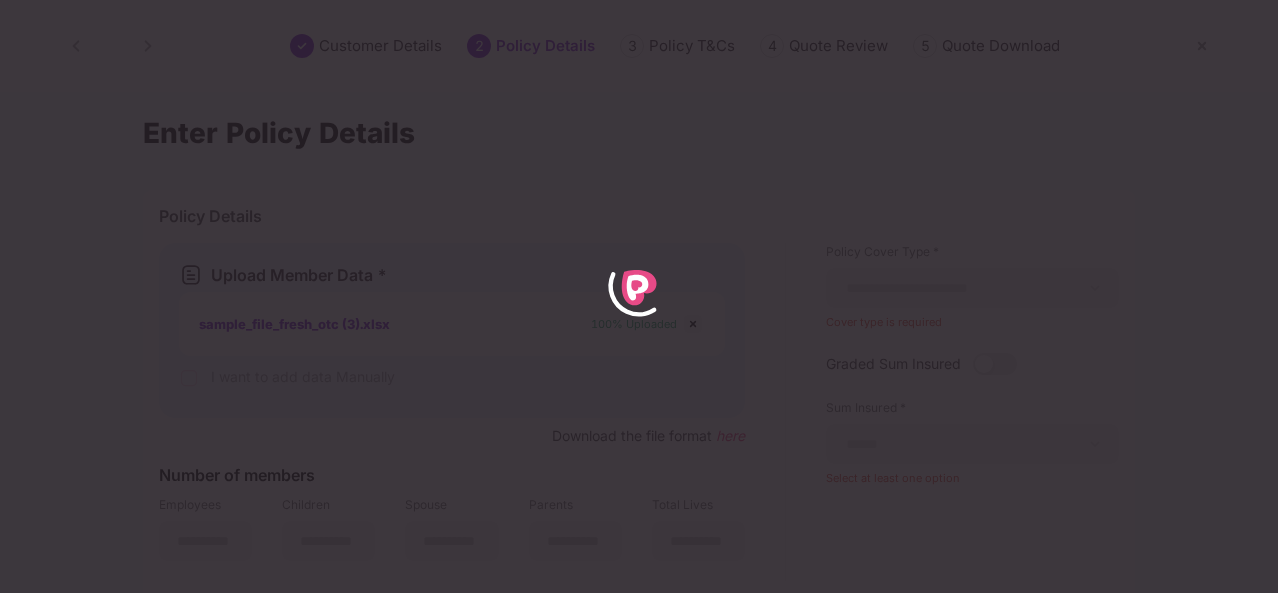 type on "**" 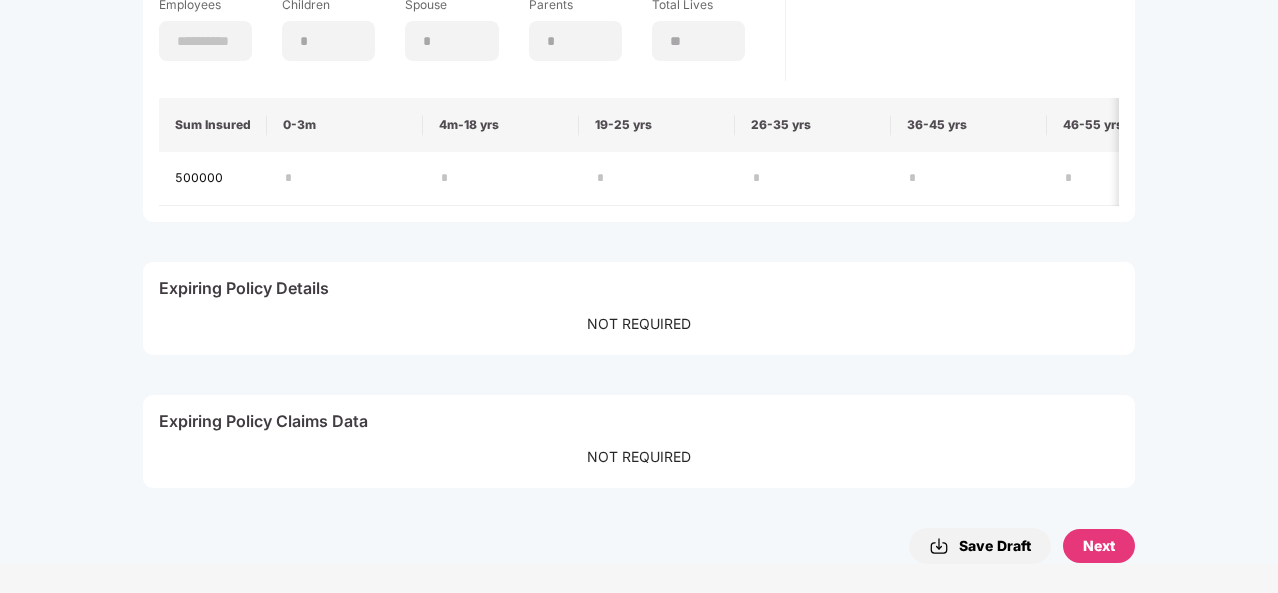 scroll, scrollTop: 498, scrollLeft: 0, axis: vertical 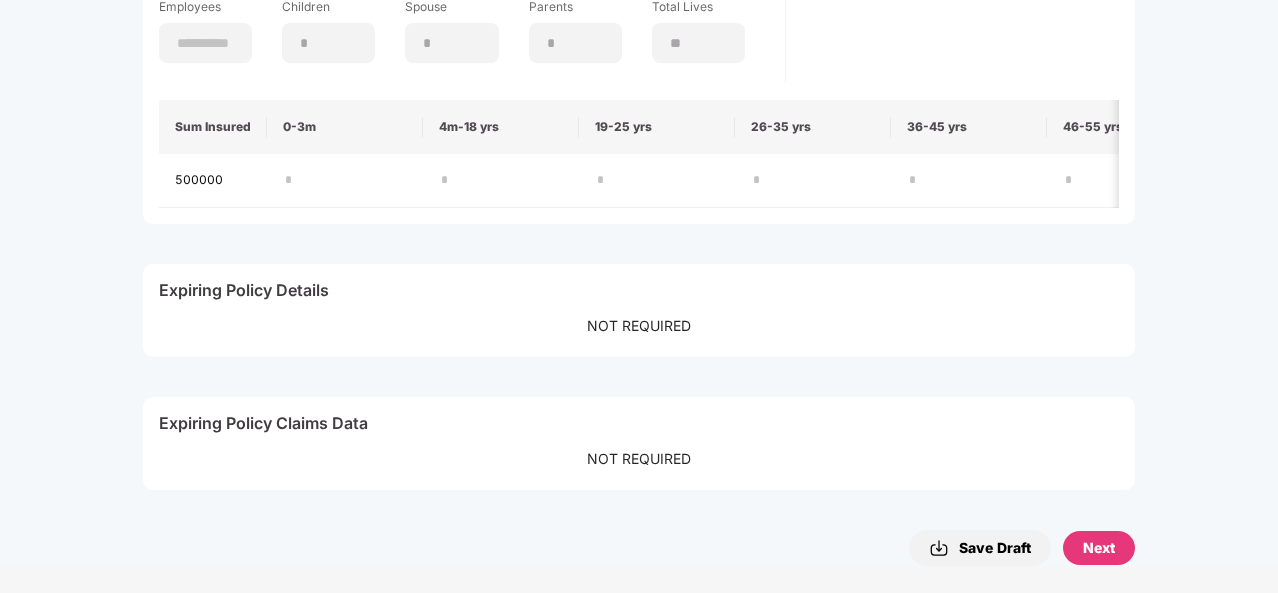 click on "Next" at bounding box center (1099, 548) 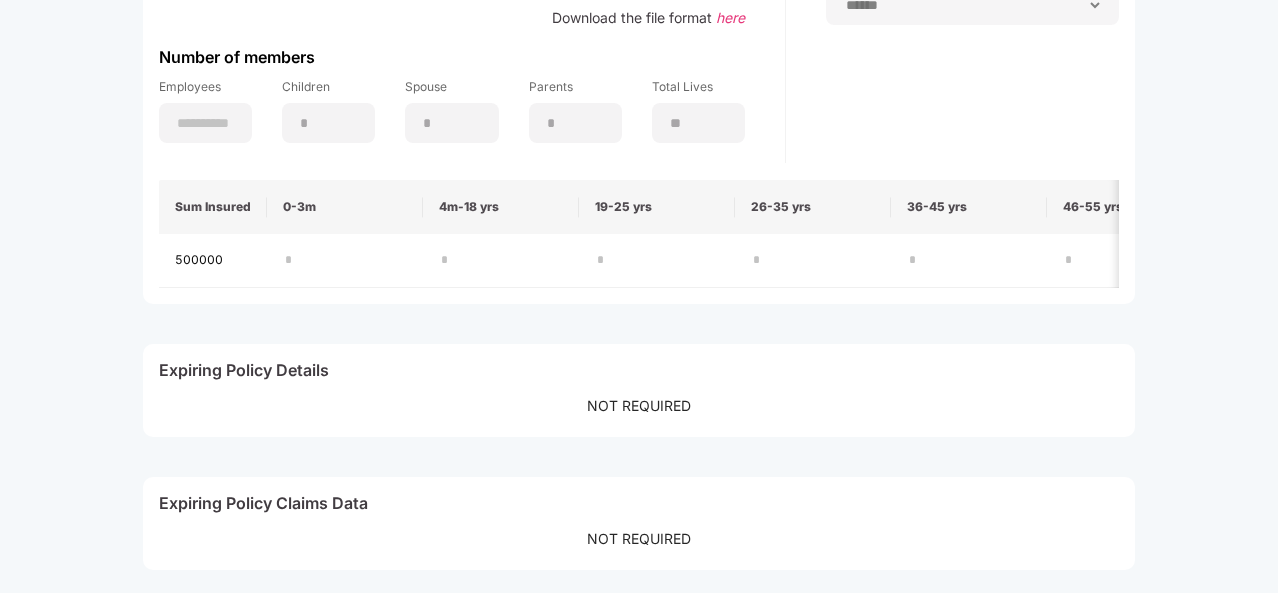 scroll, scrollTop: 500, scrollLeft: 0, axis: vertical 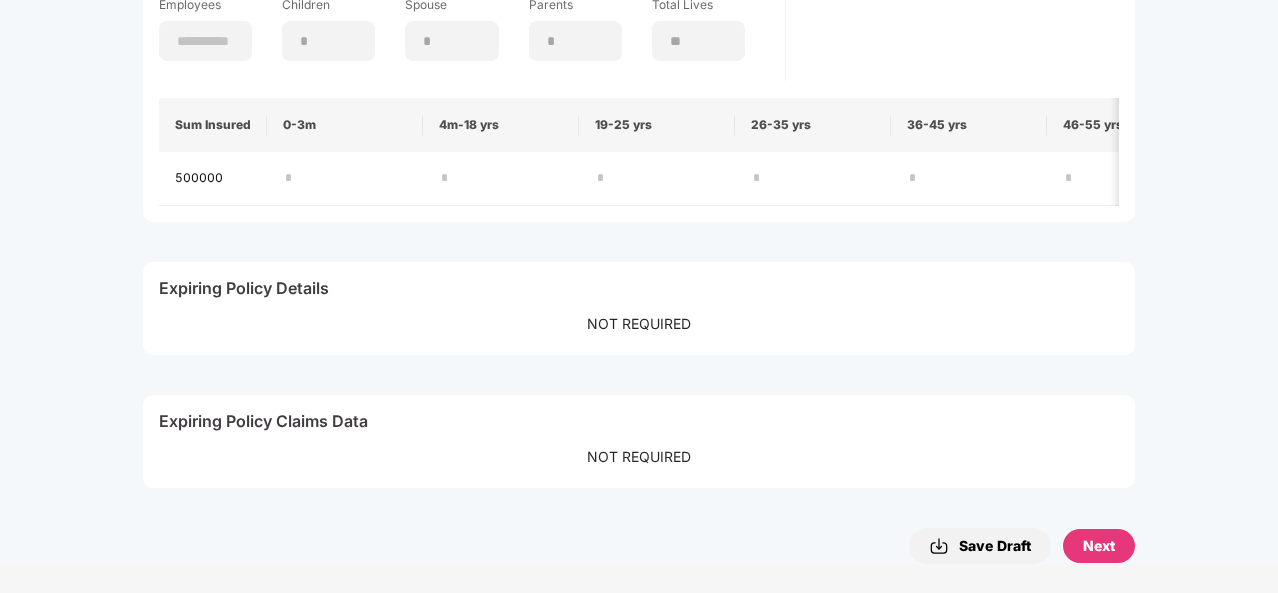 click on "Next" at bounding box center [1099, 546] 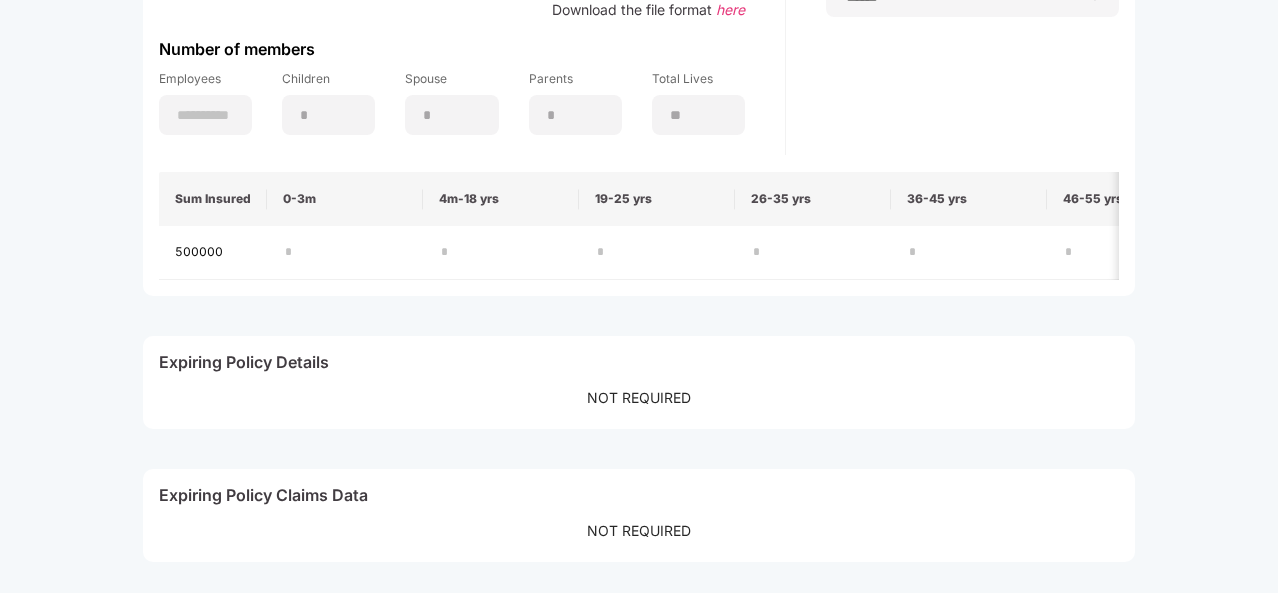 scroll, scrollTop: 428, scrollLeft: 0, axis: vertical 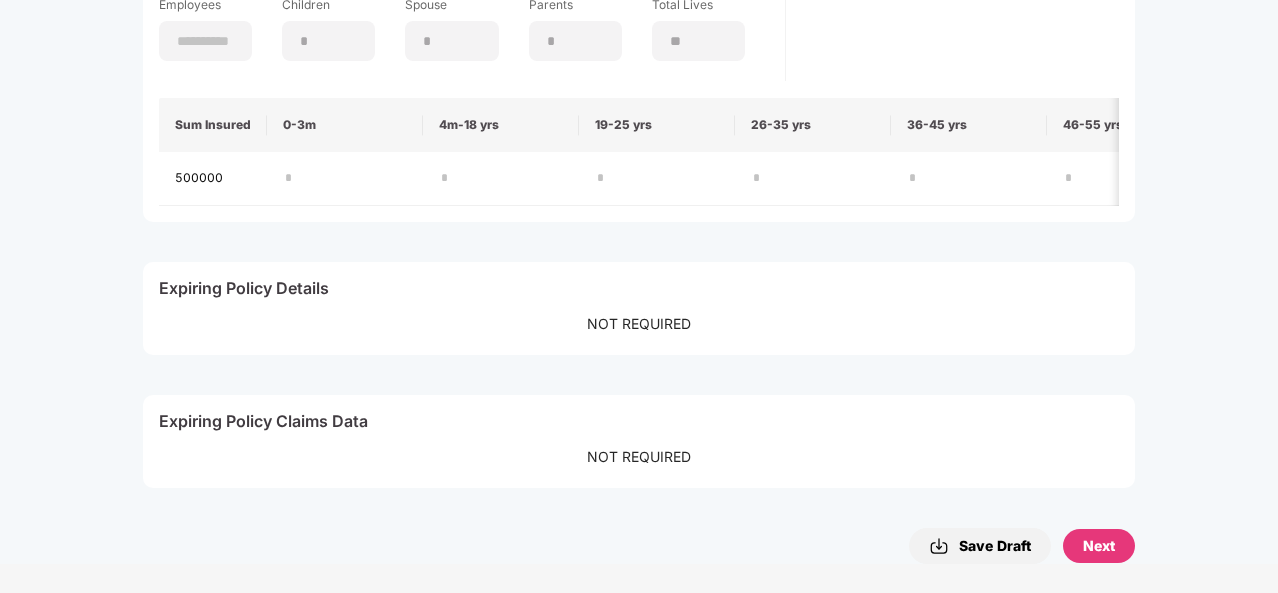 click on "Next" at bounding box center (1099, 546) 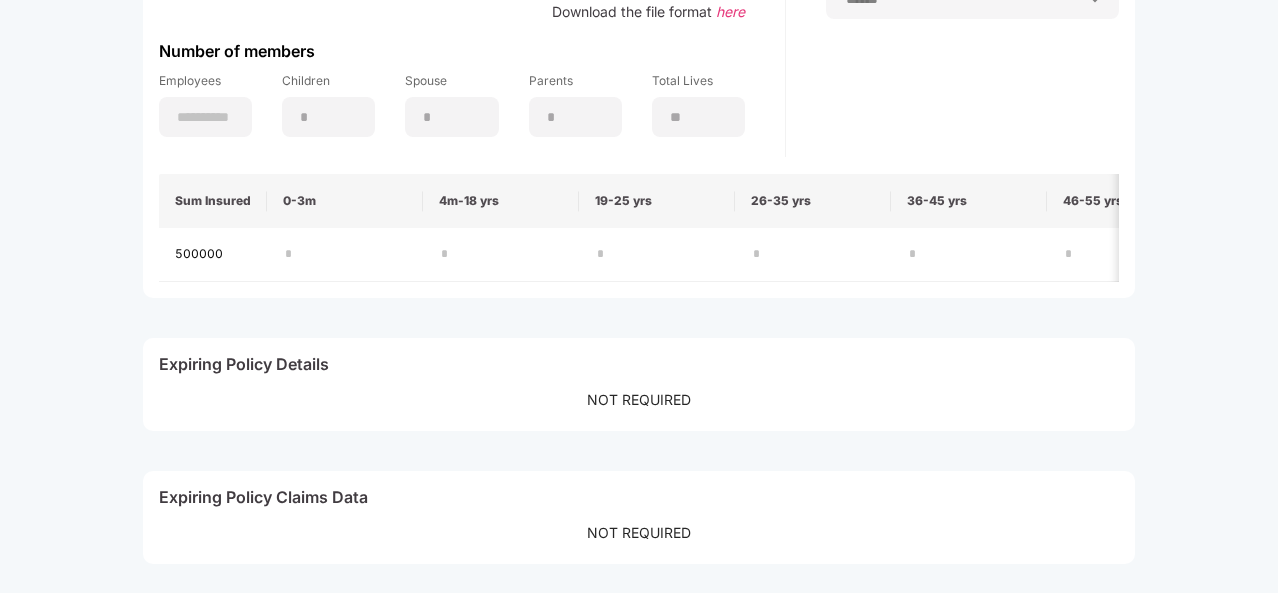 scroll, scrollTop: 414, scrollLeft: 0, axis: vertical 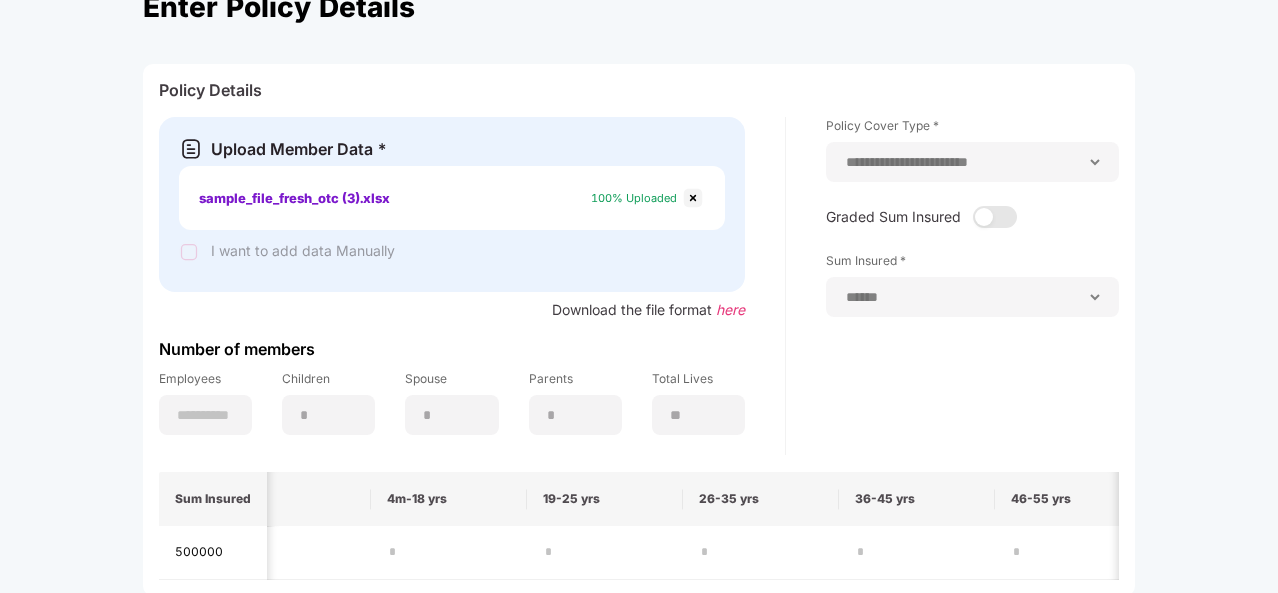 click on "Upload Member Data * Select file  or drop your file here xls, xlsx or csv files types are supported. Max. File size 5mb sample_file_fresh_otc (3).xlsx sample_file_fresh_otc (3).xlsx  100% Uploaded I want to add data Manually Download the file format   here Number of members Employees  ** Children  * Spouse  * Parents  * Total Lives **" at bounding box center [472, 286] 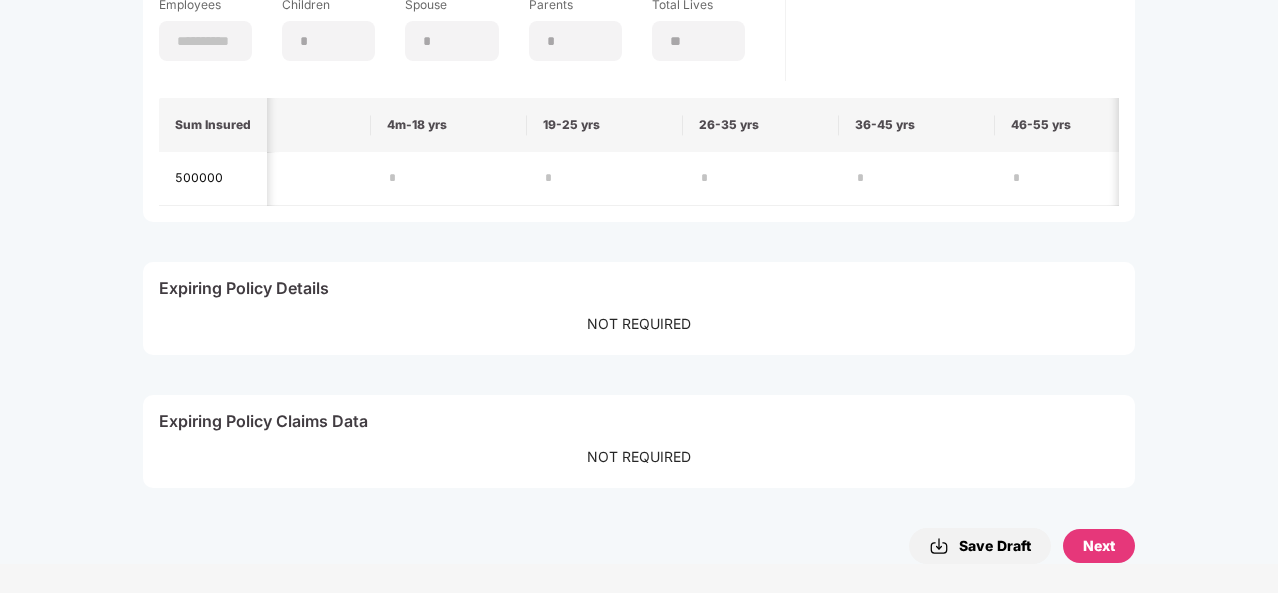 scroll, scrollTop: 500, scrollLeft: 0, axis: vertical 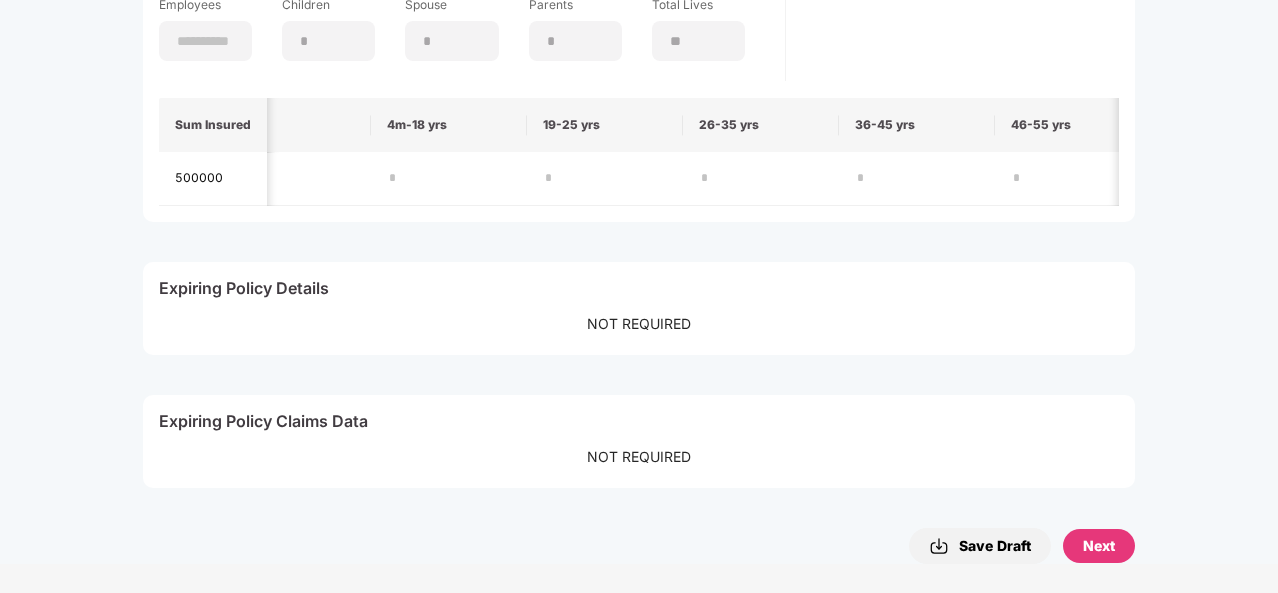 click on "Expiring Policy Details Not required" at bounding box center [639, 308] 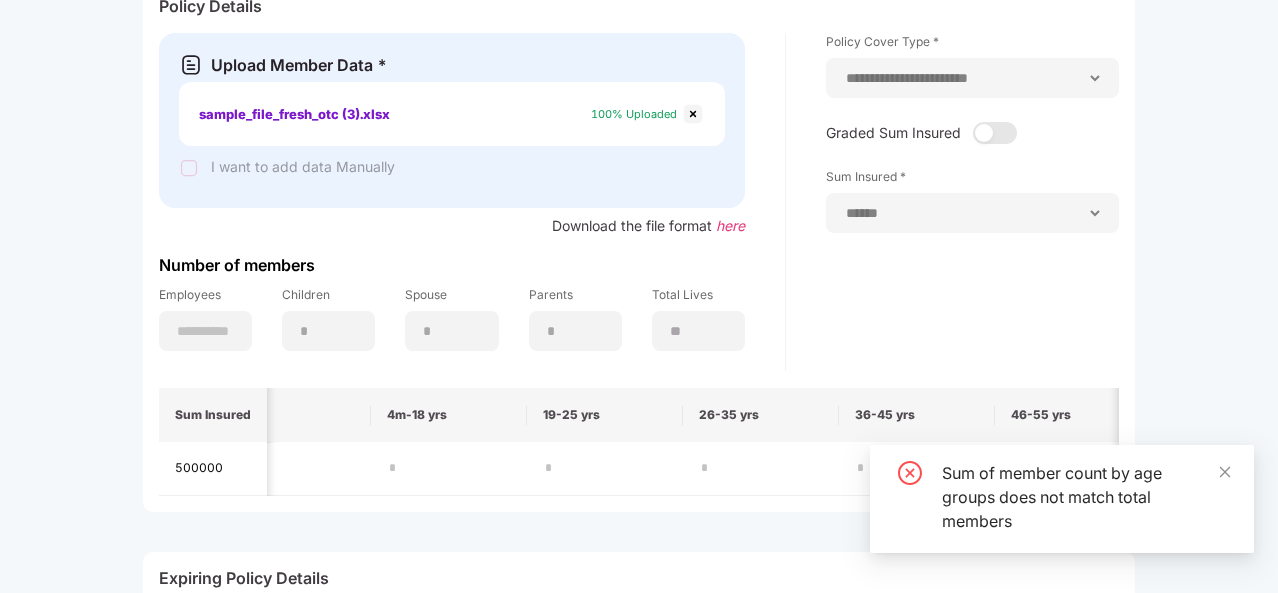 scroll, scrollTop: 208, scrollLeft: 0, axis: vertical 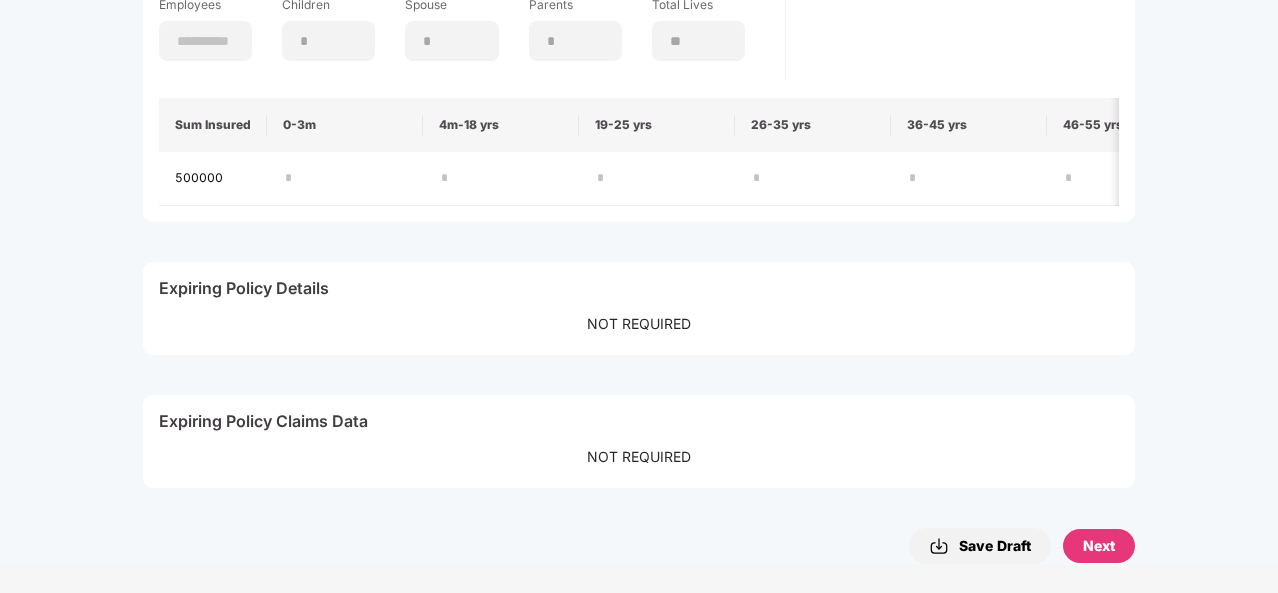 click on "Next" at bounding box center (1099, 546) 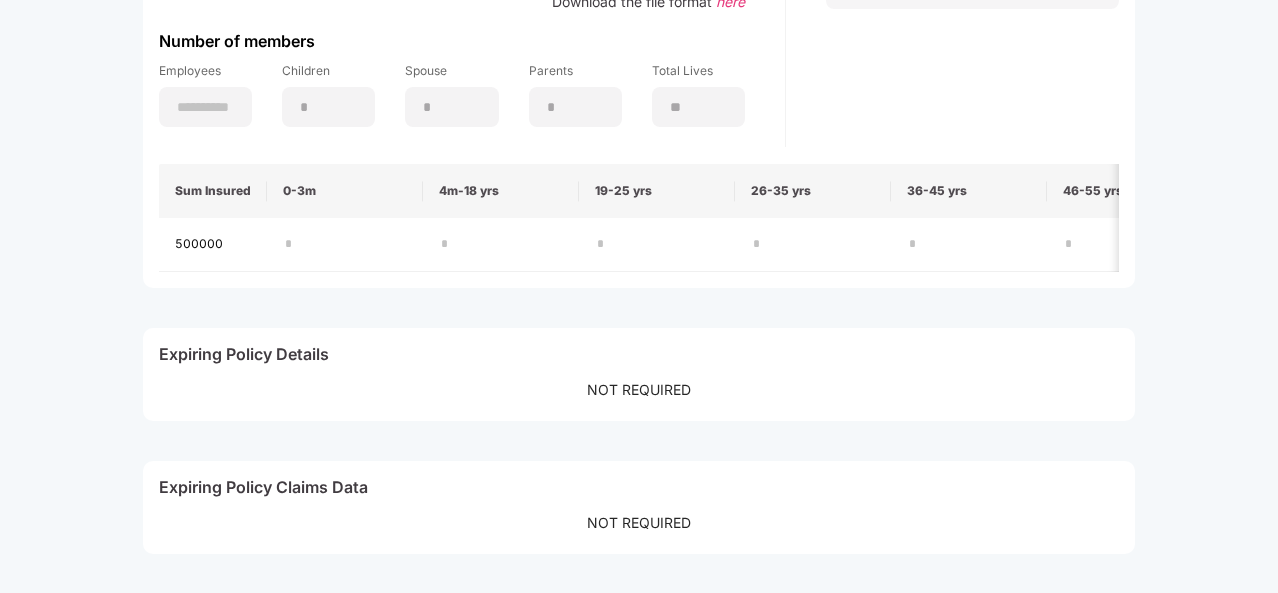 scroll, scrollTop: 500, scrollLeft: 0, axis: vertical 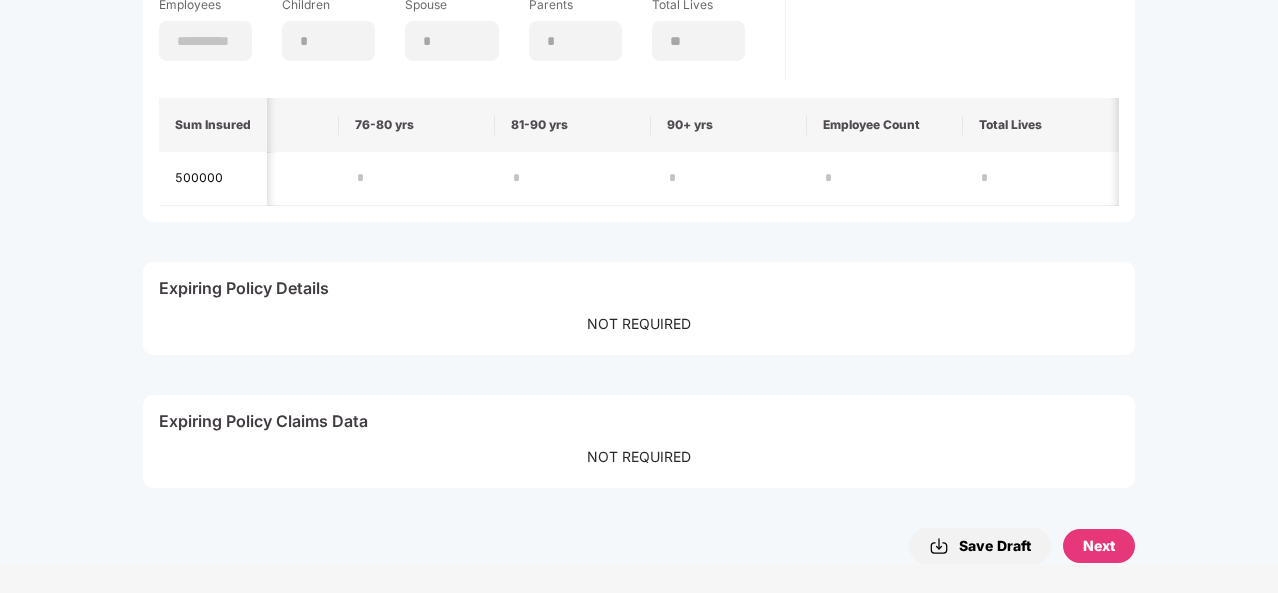 click on "Next" at bounding box center [1099, 546] 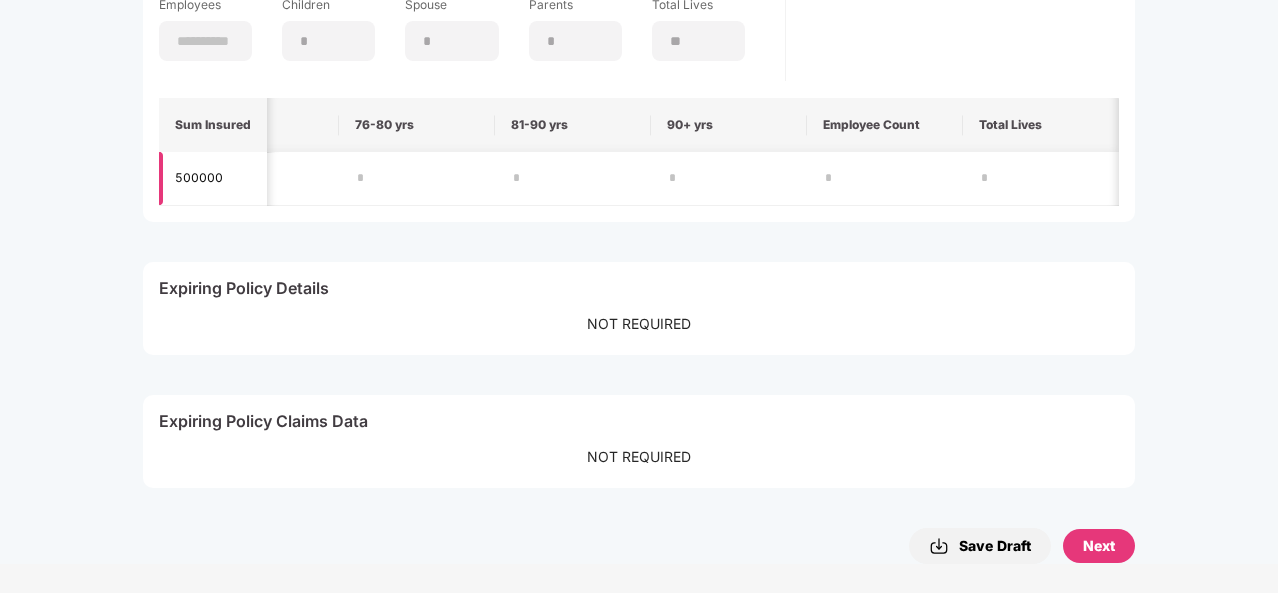 click at bounding box center (729, 179) 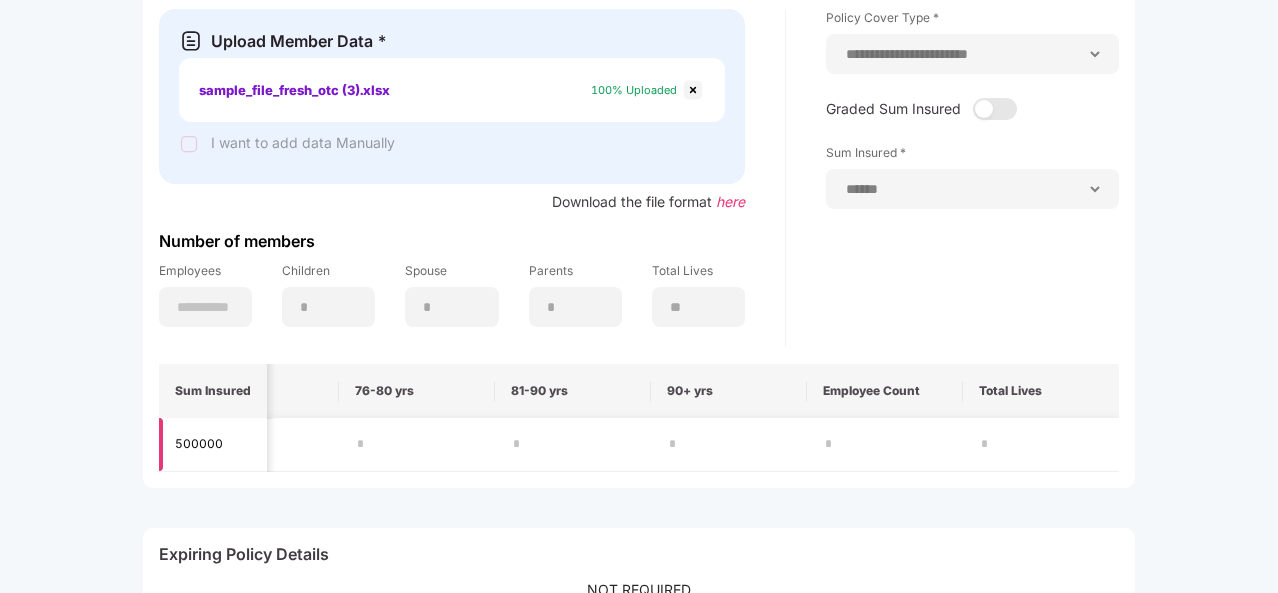 scroll, scrollTop: 236, scrollLeft: 0, axis: vertical 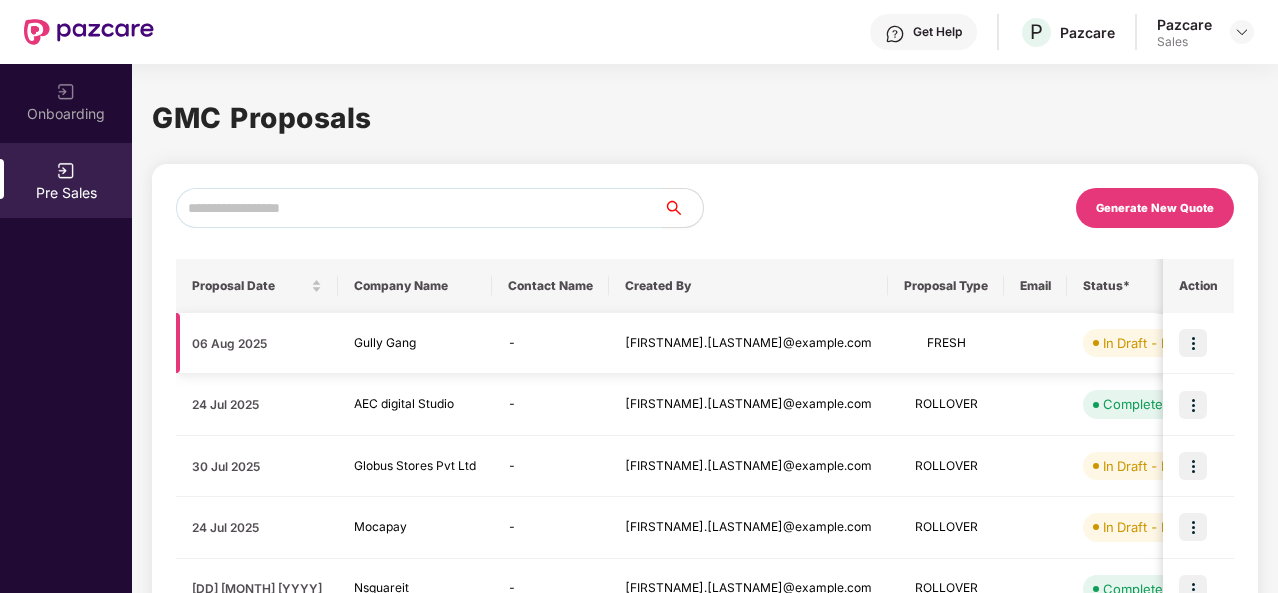 click at bounding box center (1193, 343) 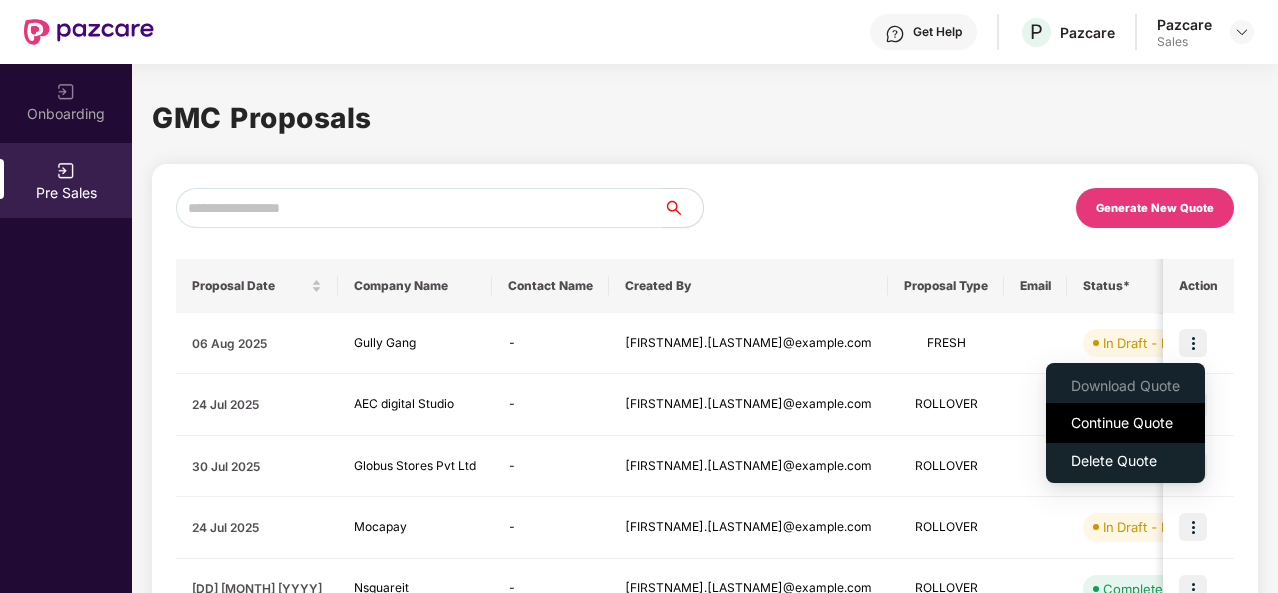 click on "Continue Quote" at bounding box center (1125, 423) 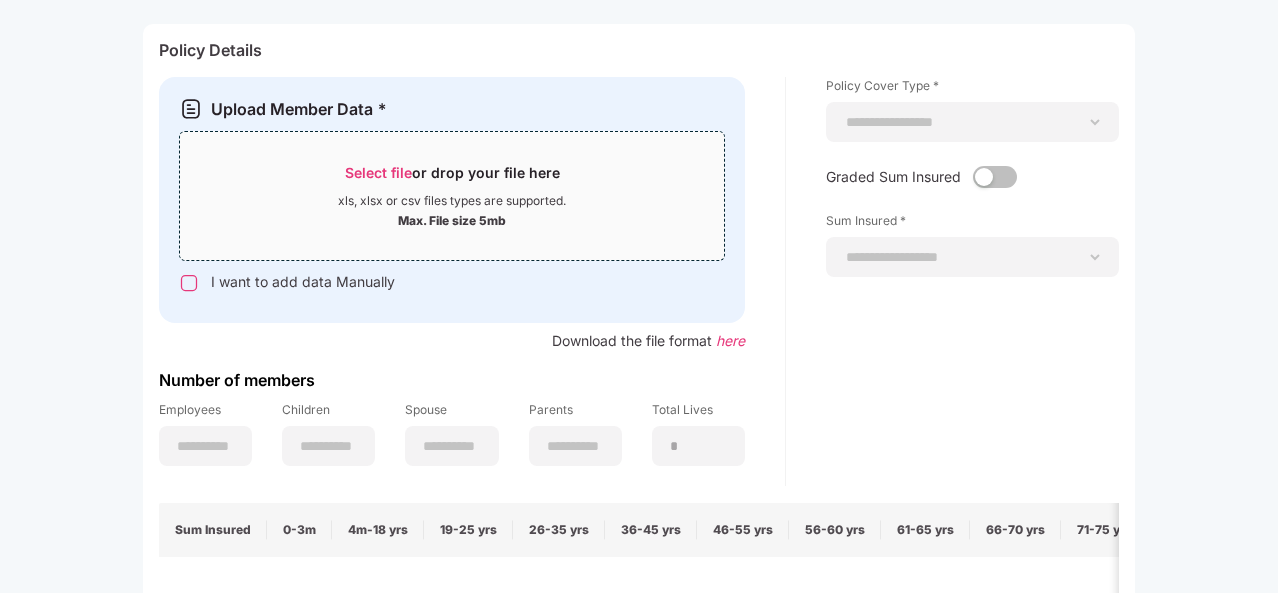 scroll, scrollTop: 0, scrollLeft: 2, axis: horizontal 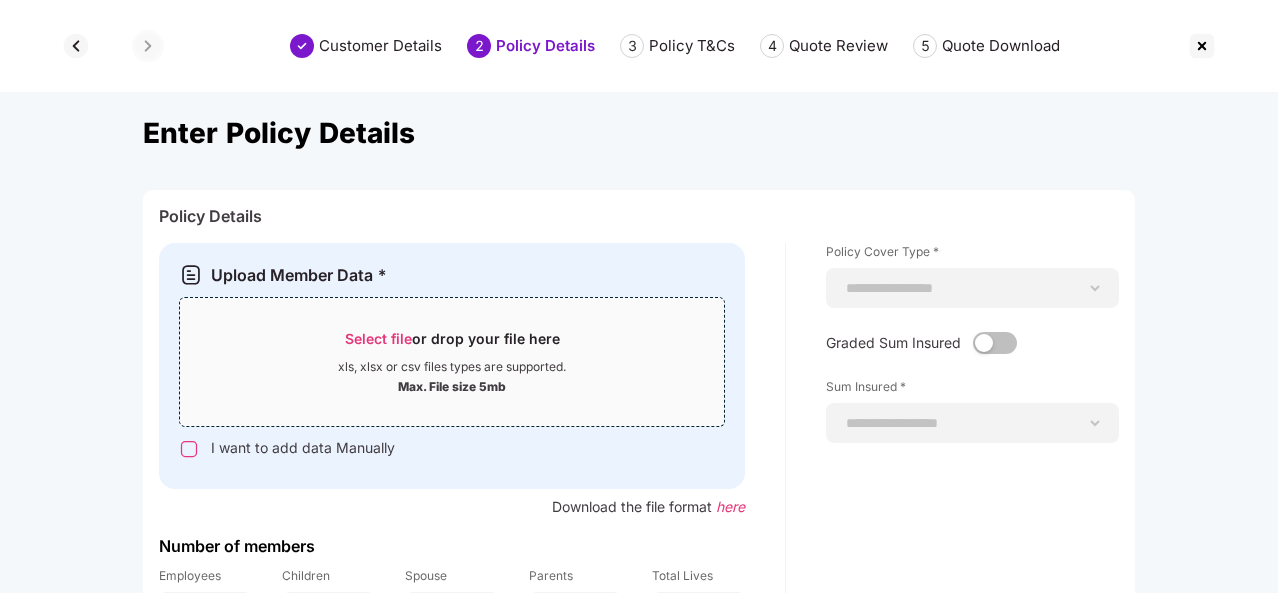 click on "Select file" at bounding box center (378, 338) 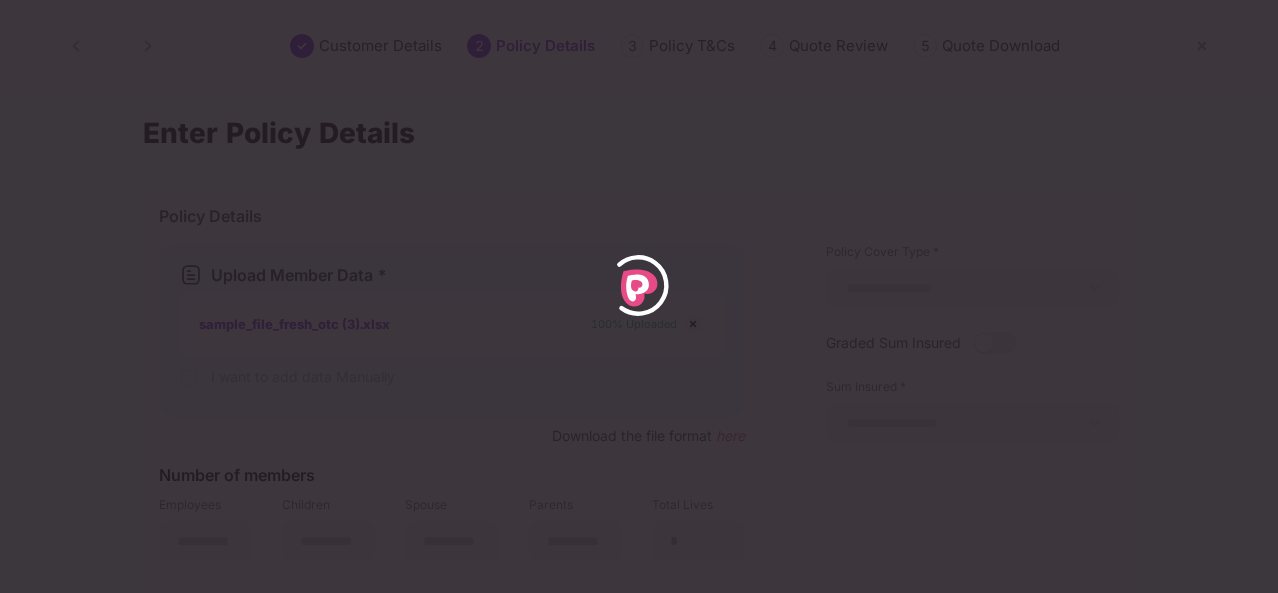 type on "**" 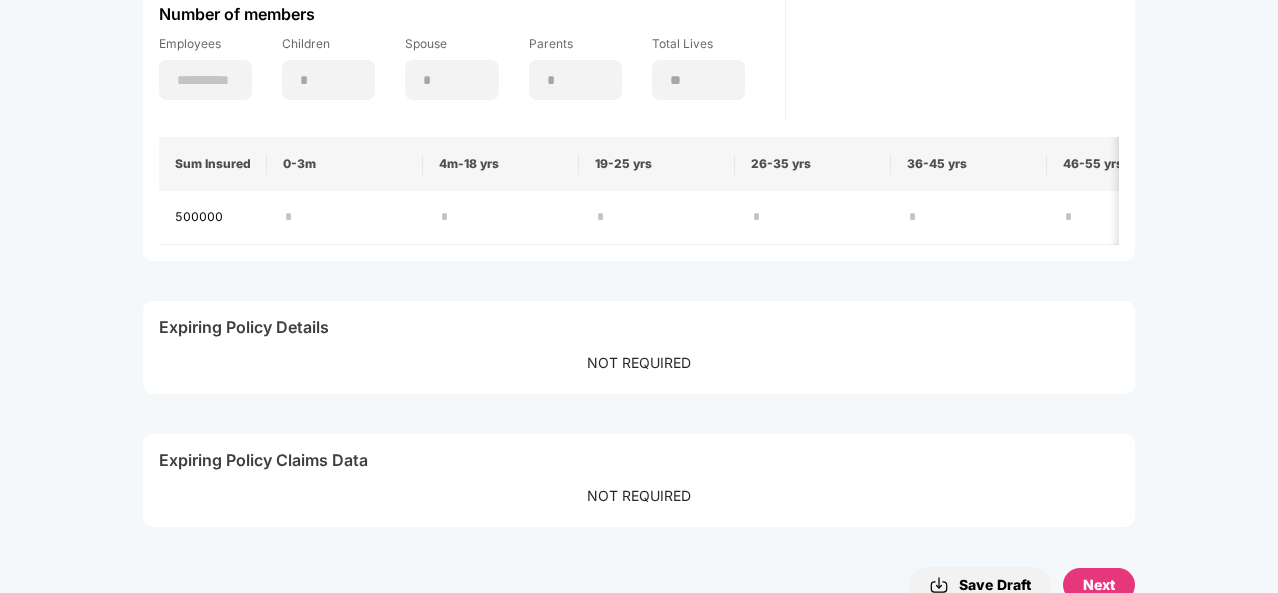 scroll, scrollTop: 500, scrollLeft: 0, axis: vertical 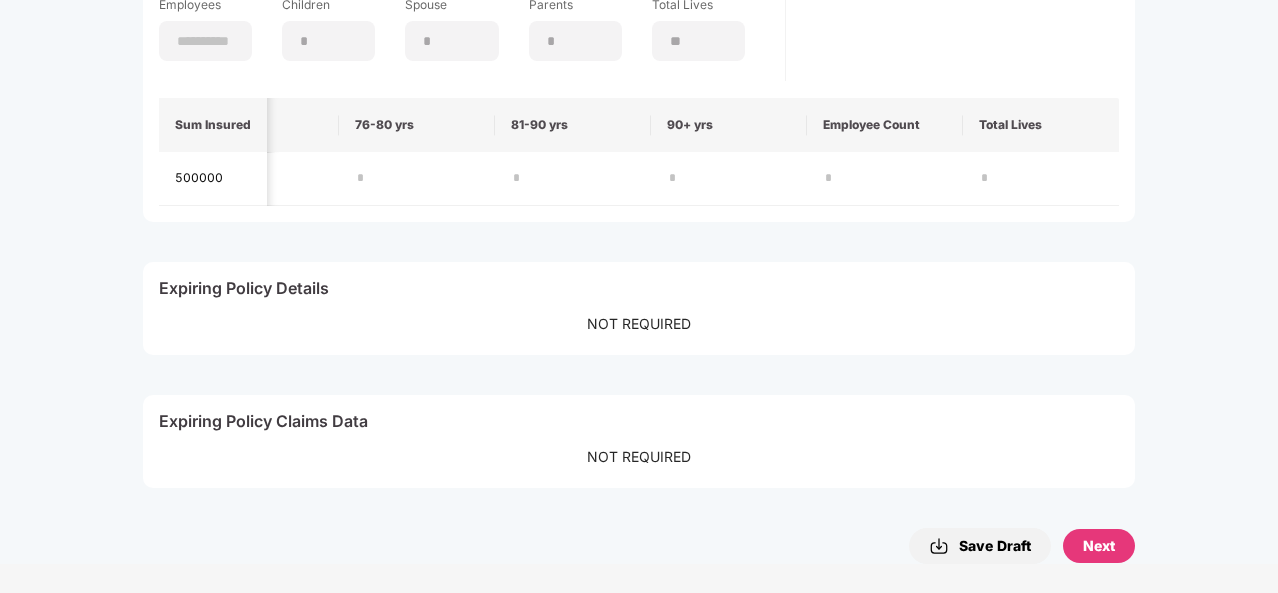 click on "Save Draft" at bounding box center [980, 546] 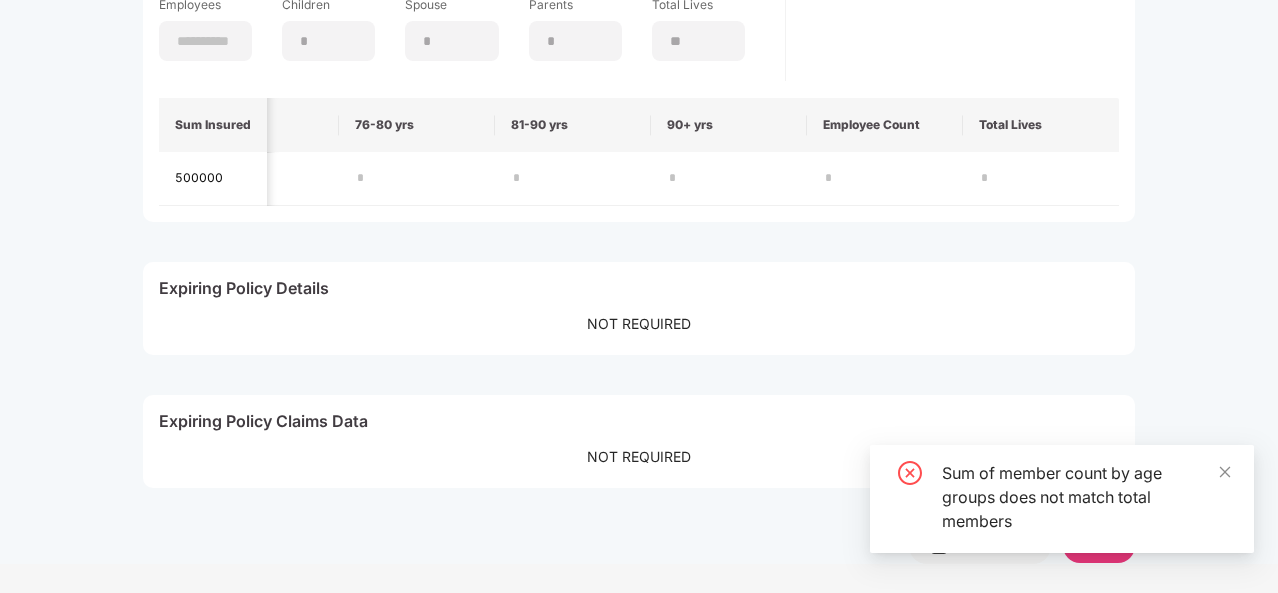 click on "Sum of member count by age groups does not match total members" at bounding box center (1062, 499) 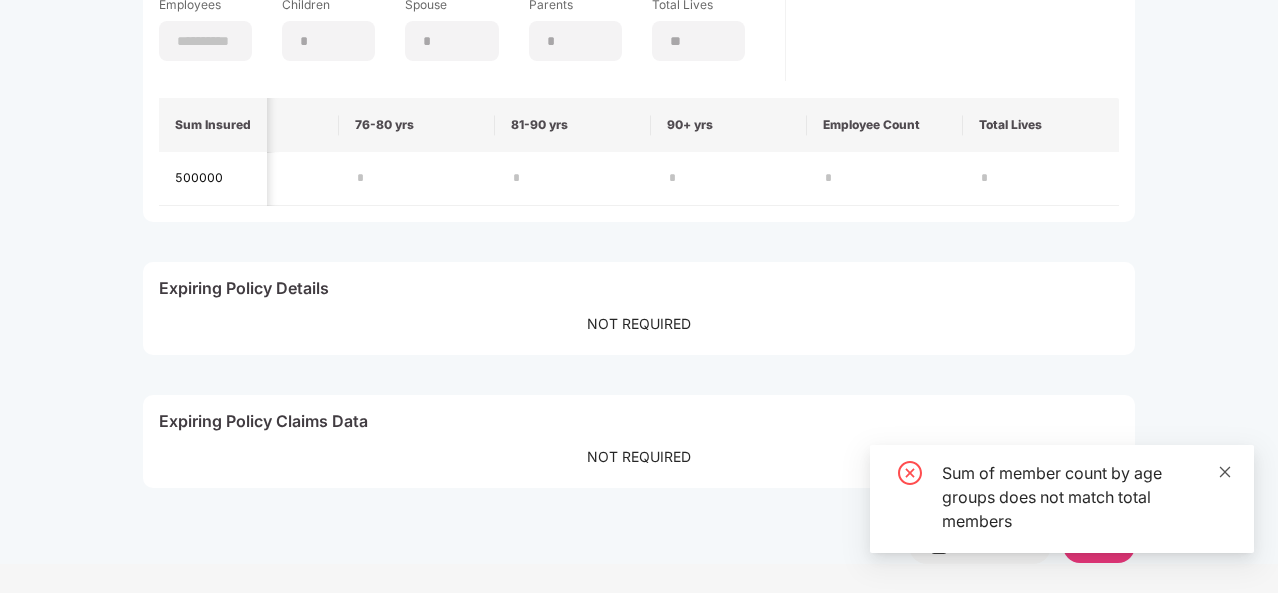 click 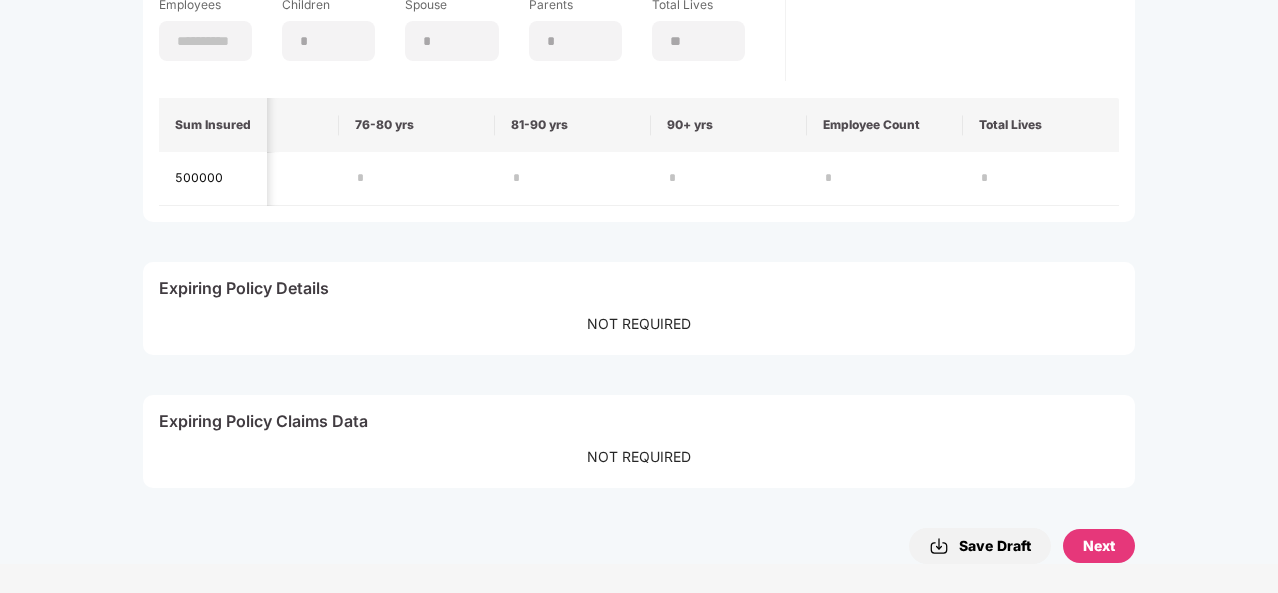click on "Save Draft" at bounding box center [980, 546] 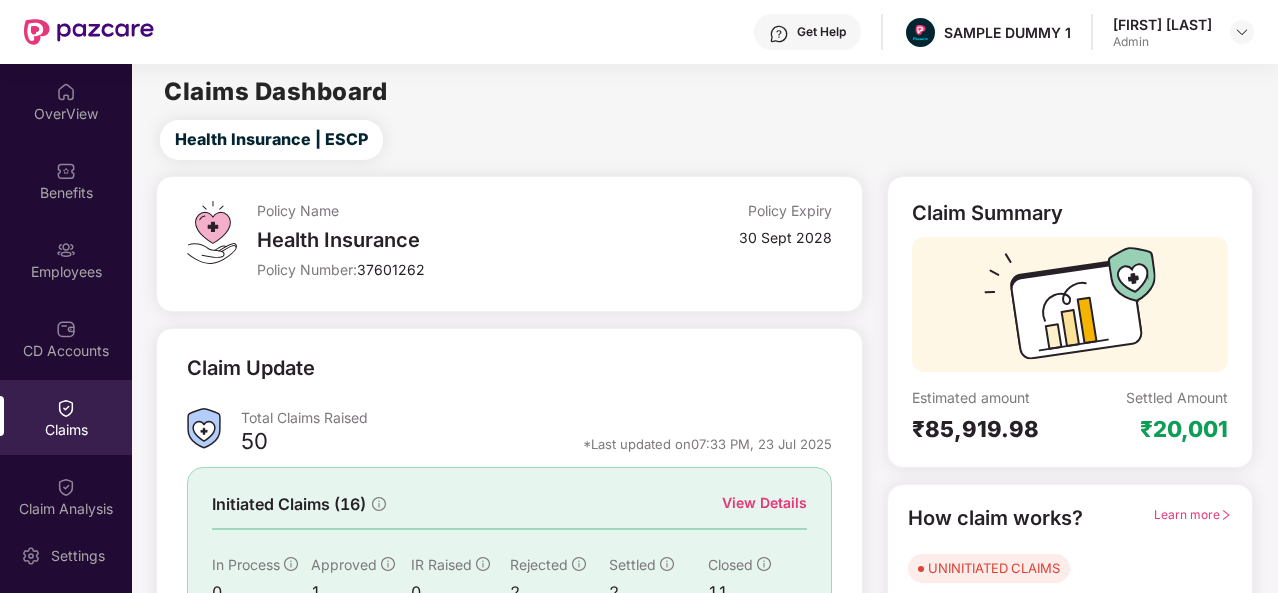 scroll, scrollTop: 0, scrollLeft: 0, axis: both 